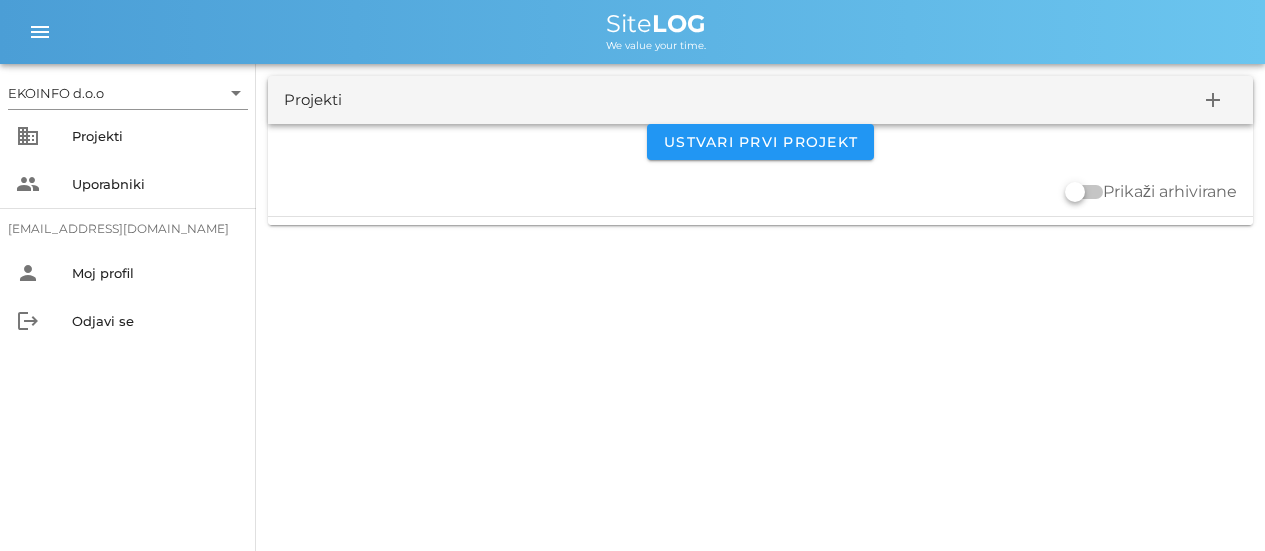 scroll, scrollTop: 0, scrollLeft: 0, axis: both 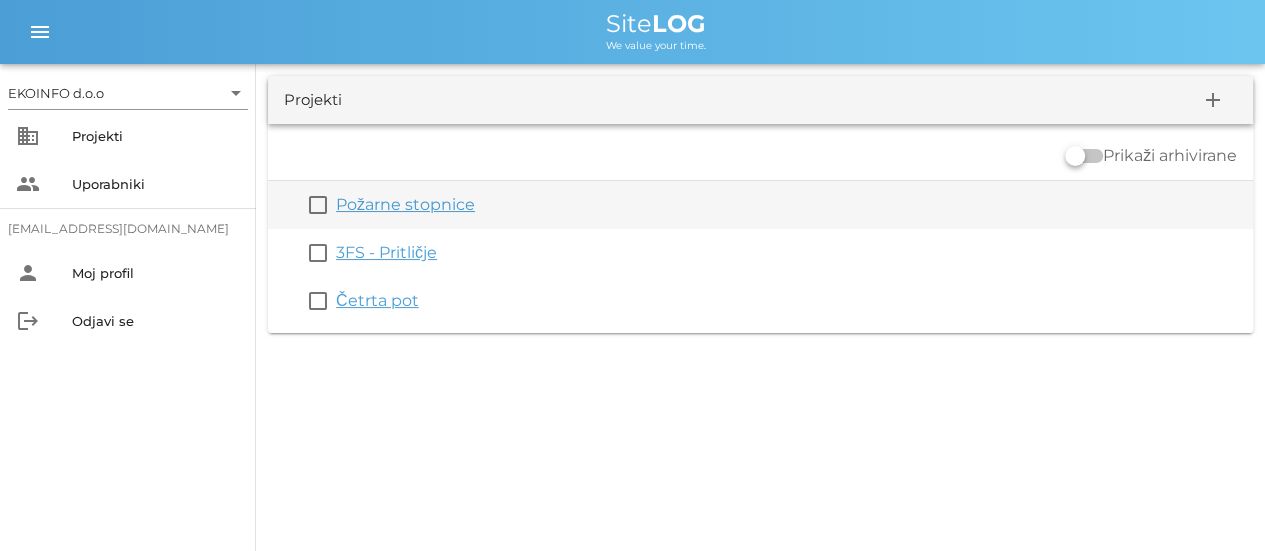 click on "Požarne stopnice" at bounding box center (405, 204) 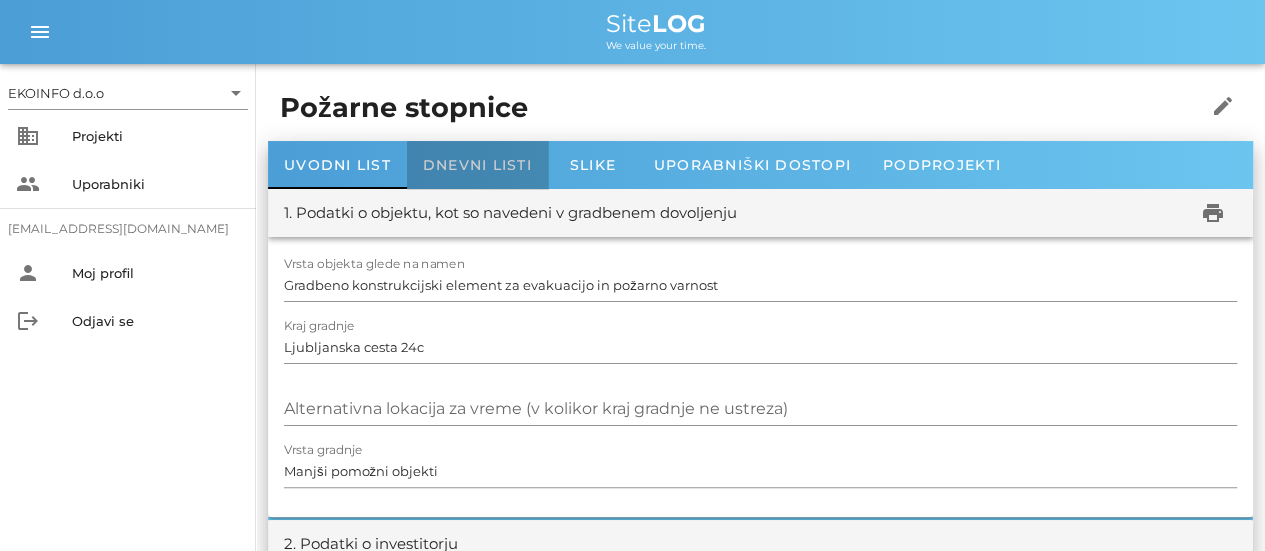 click on "Dnevni listi" at bounding box center (477, 165) 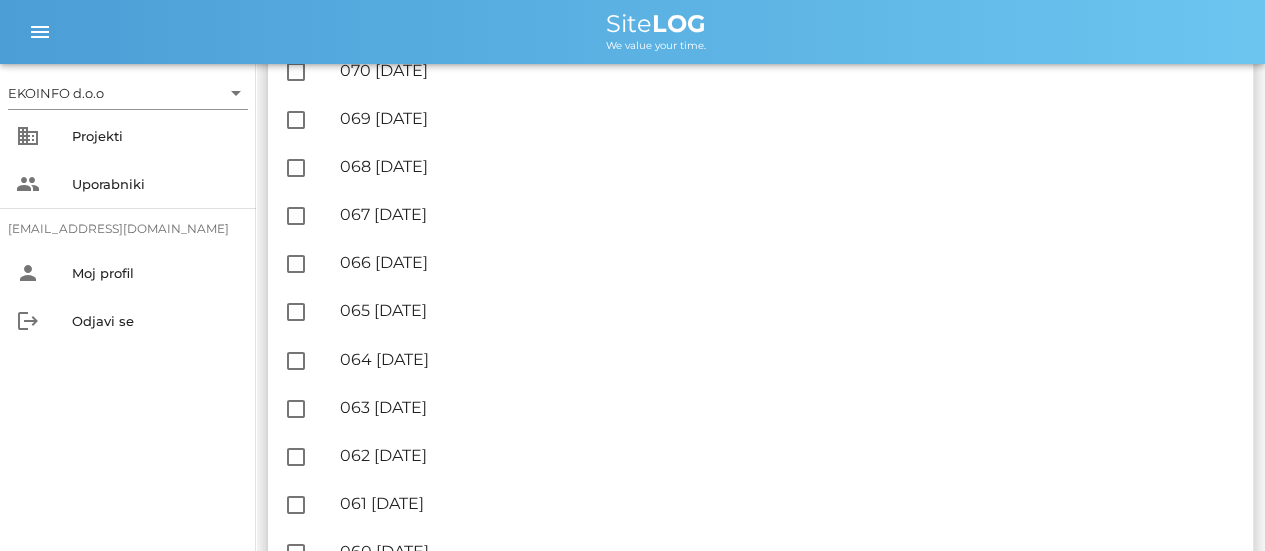 scroll, scrollTop: 1600, scrollLeft: 0, axis: vertical 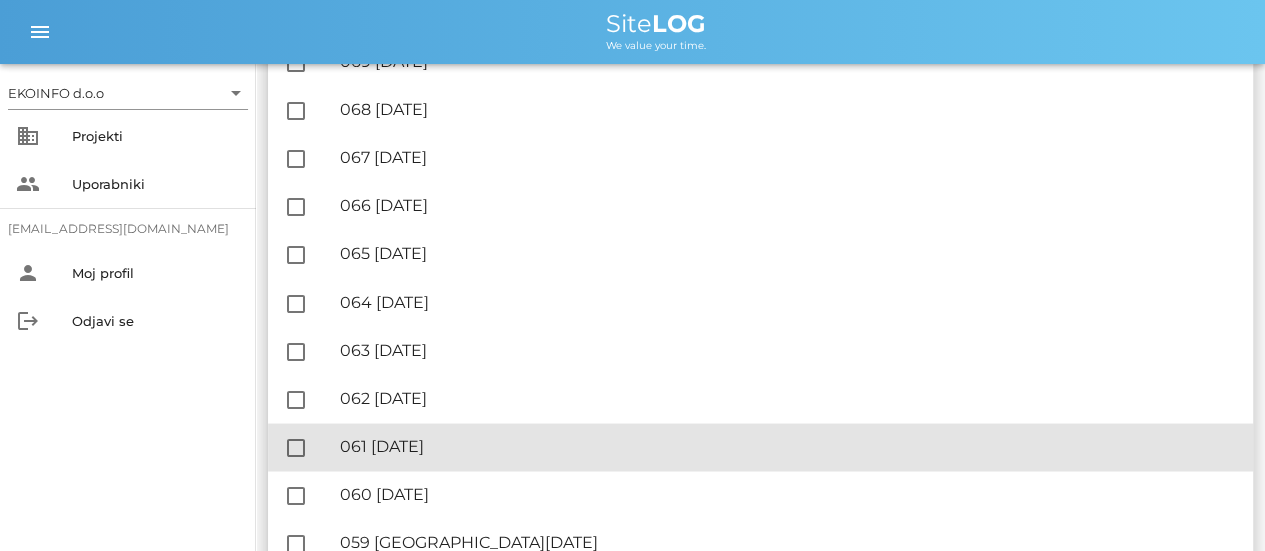 click on "🔏  061 [DATE]" at bounding box center [788, 445] 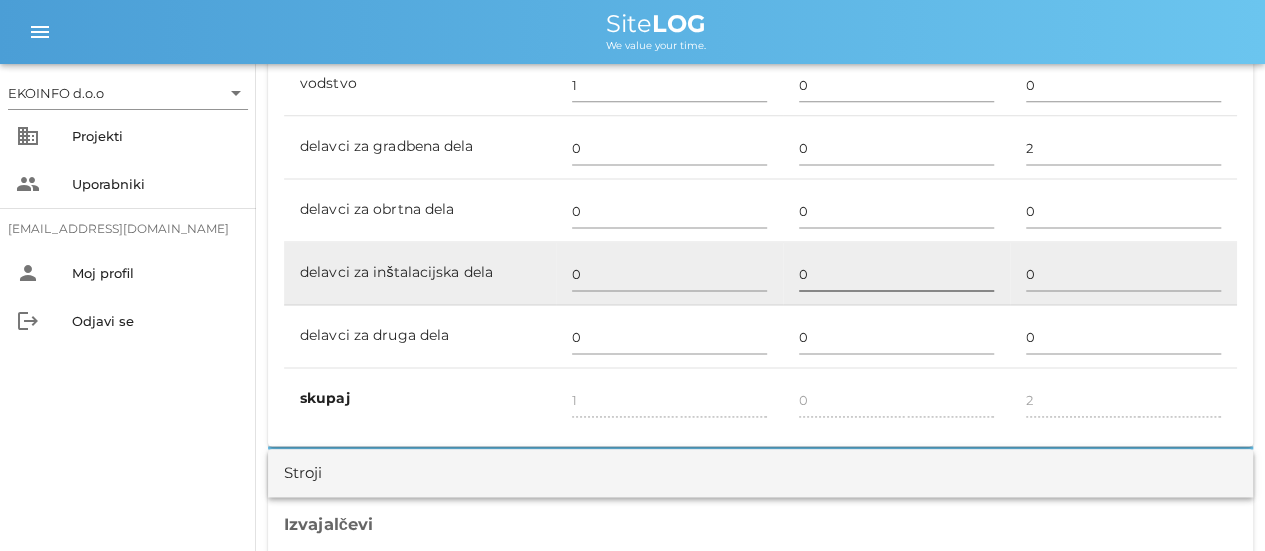 scroll, scrollTop: 1500, scrollLeft: 0, axis: vertical 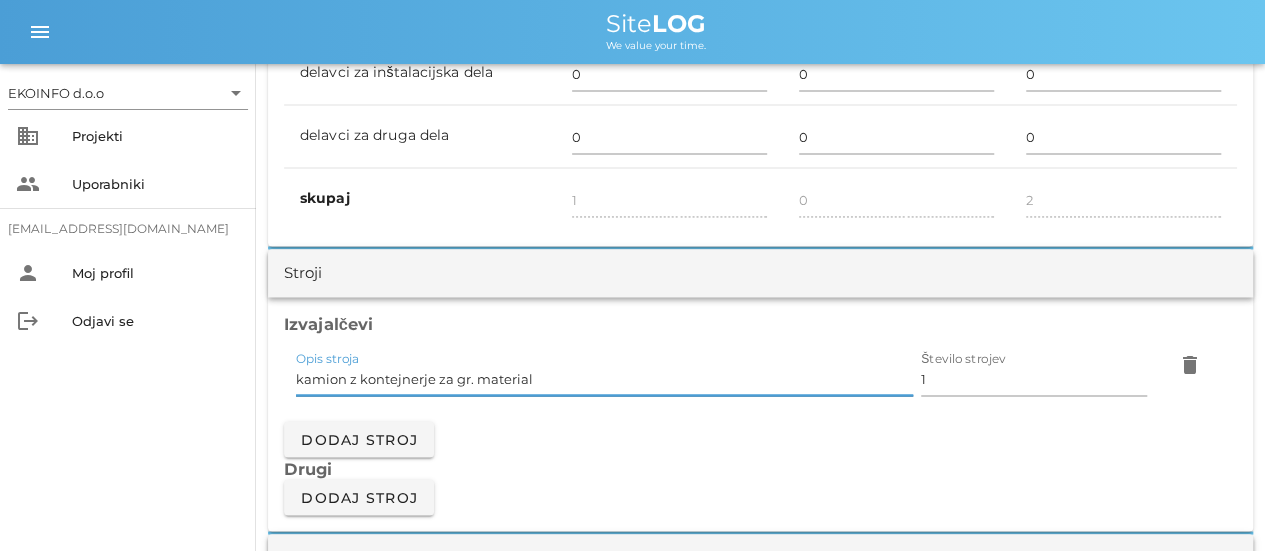click on "kamion z kontejnerje za gr. material" at bounding box center (604, 379) 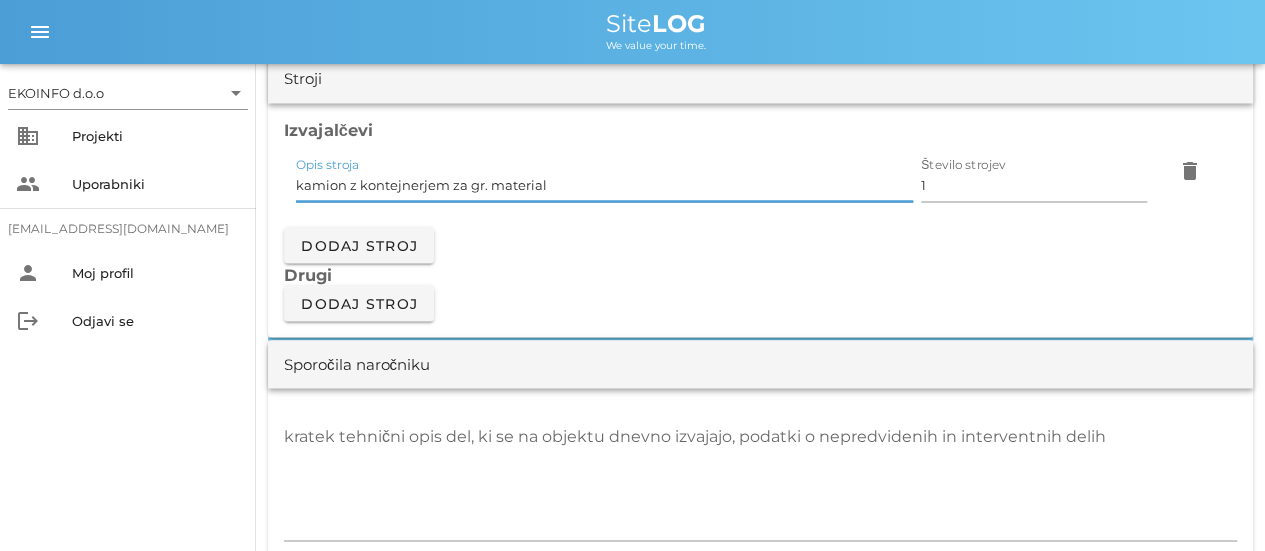 scroll, scrollTop: 1700, scrollLeft: 0, axis: vertical 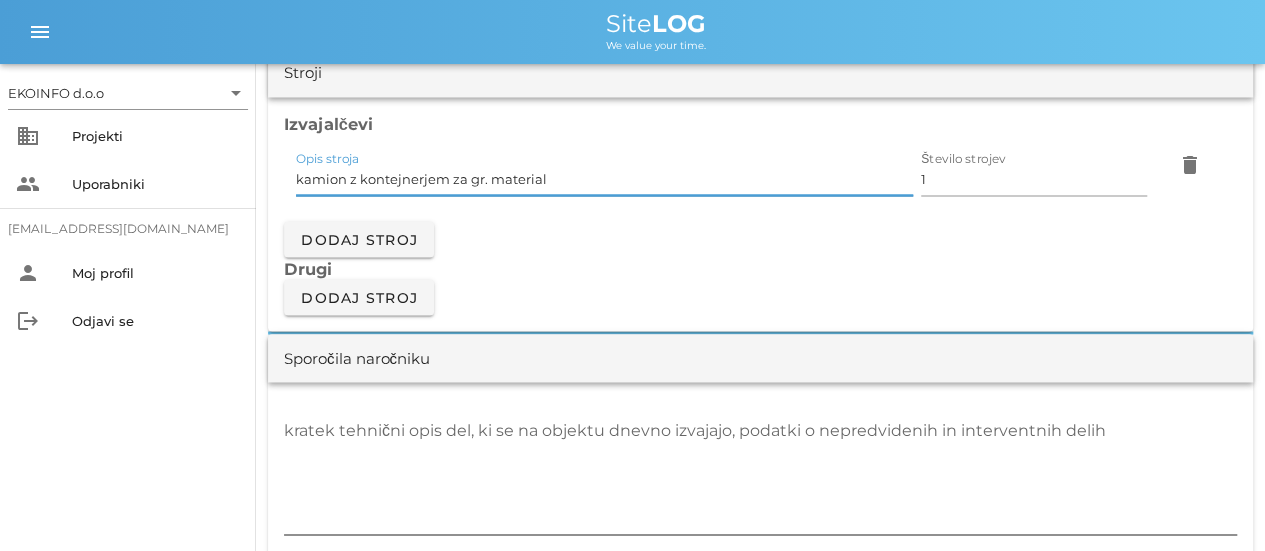 type on "kamion z kontejnerjem za gr. material" 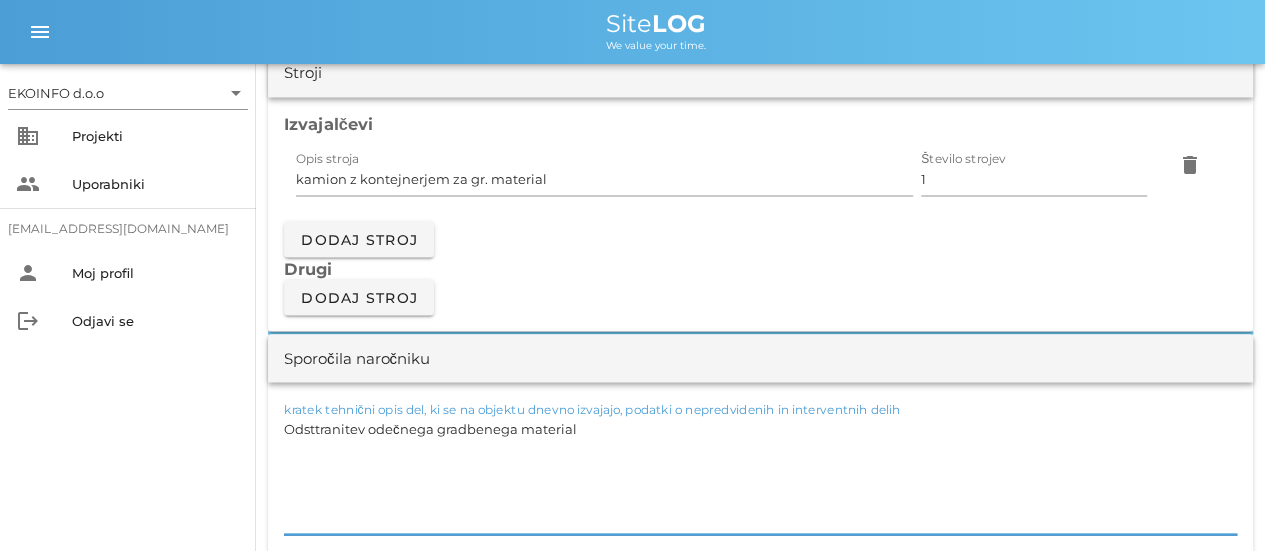 click on "Odsttranitev odečnega gradbenega material" at bounding box center (760, 474) 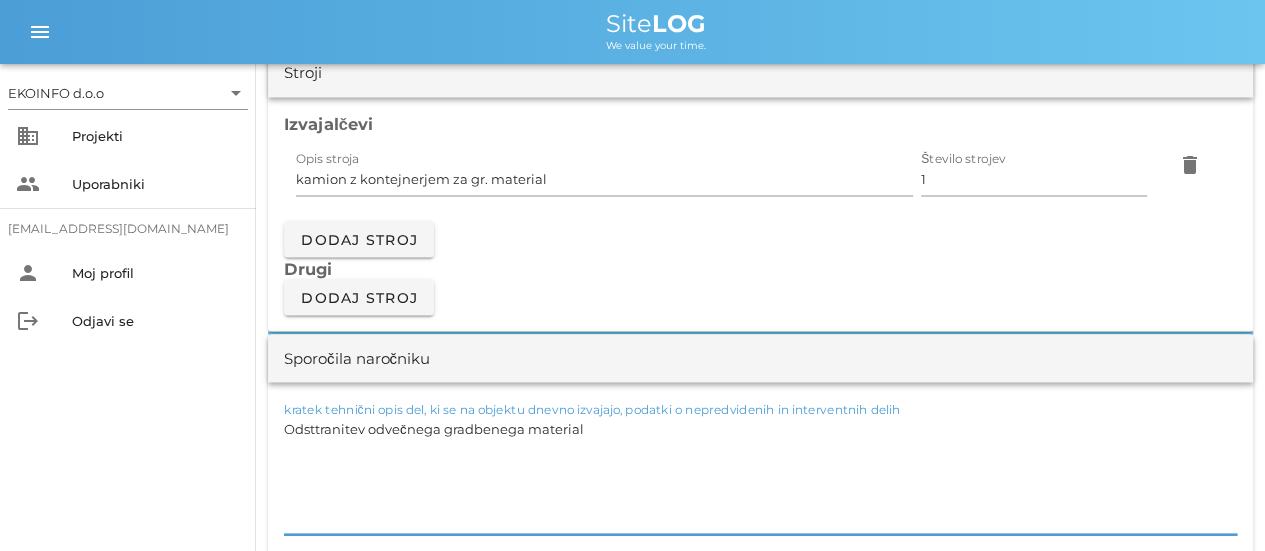 click on "Odsttranitev odvečnega gradbenega material" at bounding box center (760, 474) 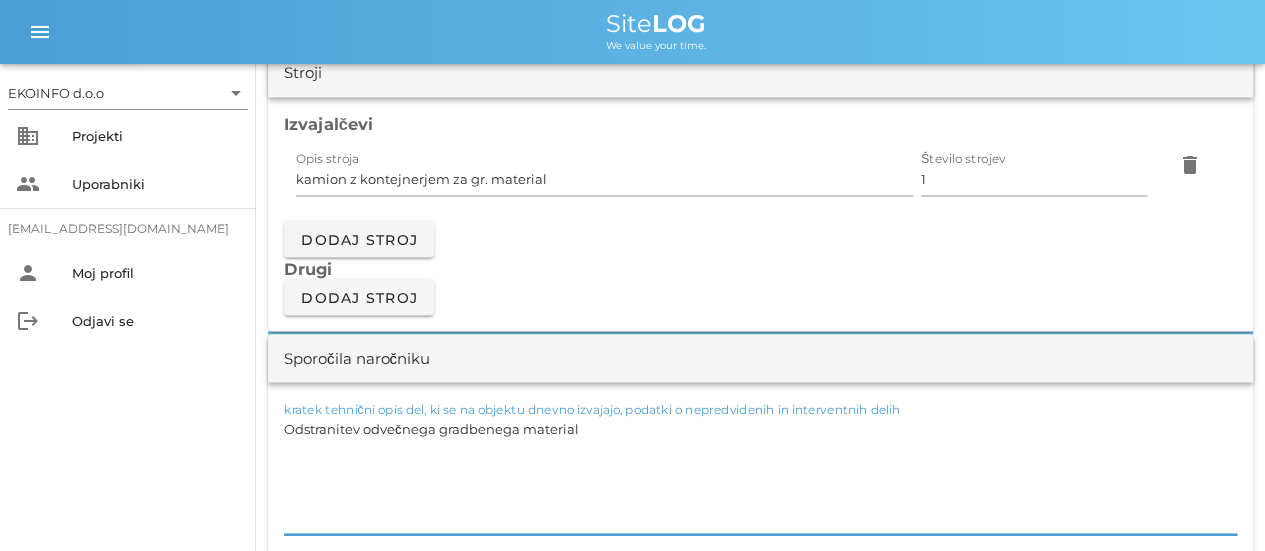 click on "Odstranitev odvečnega gradbenega material" at bounding box center [760, 474] 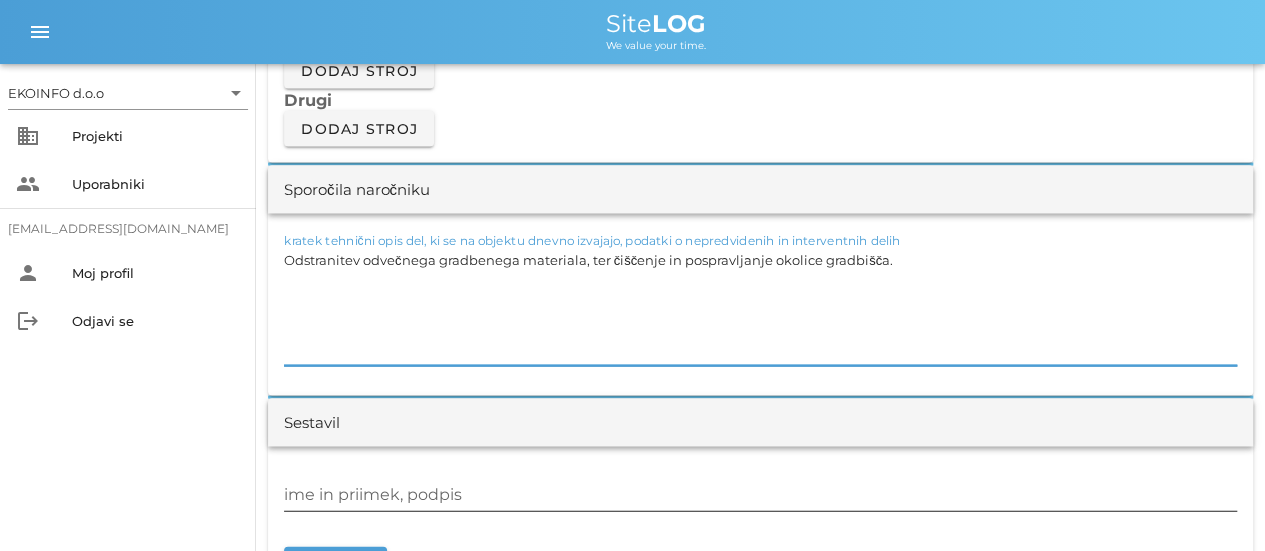 scroll, scrollTop: 1900, scrollLeft: 0, axis: vertical 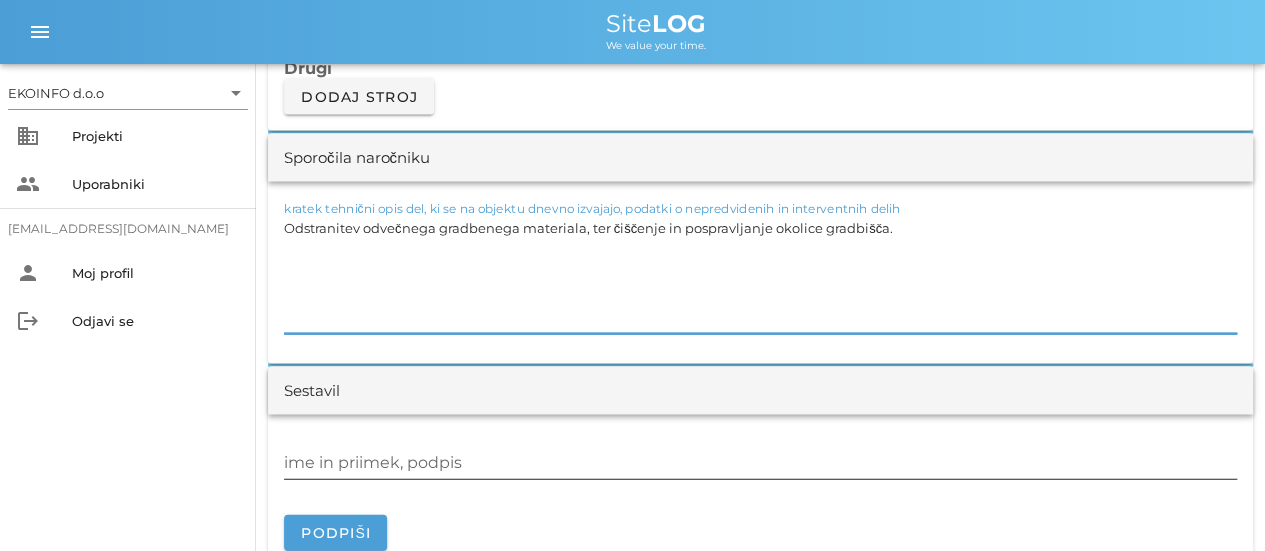 type on "Odstranitev odvečnega gradbenega materiala, ter čiščenje in pospravljanje okolice gradbišča." 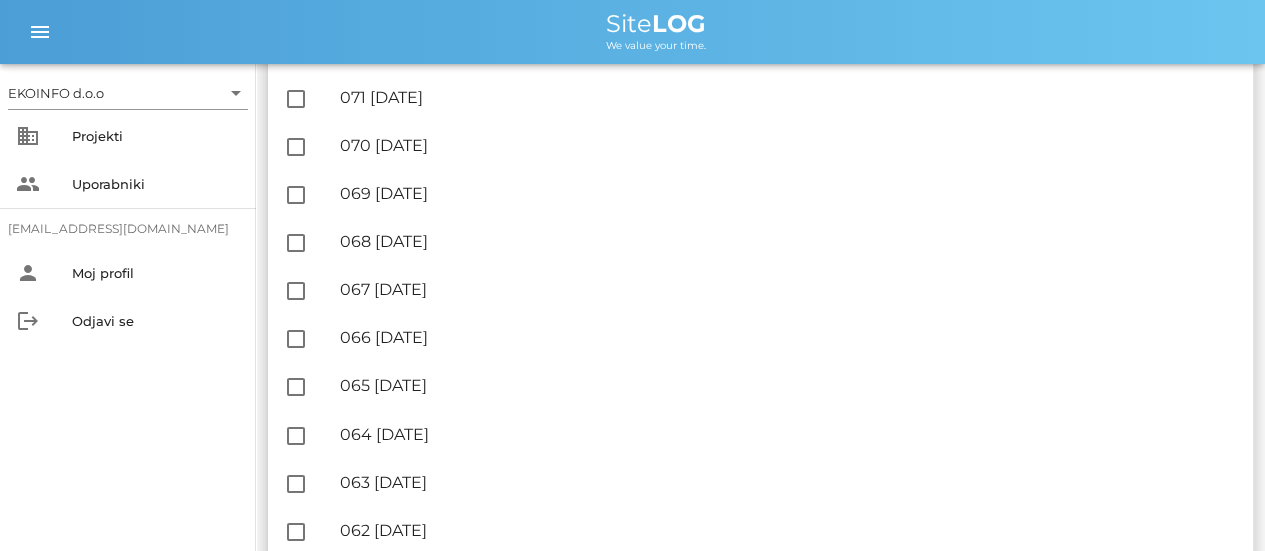 scroll, scrollTop: 1600, scrollLeft: 0, axis: vertical 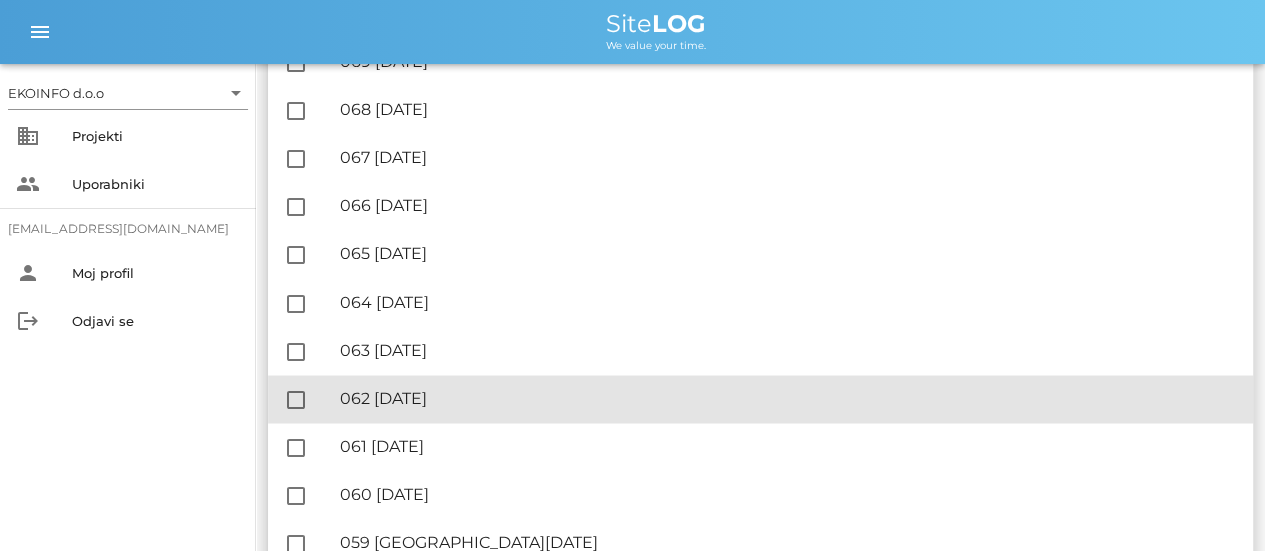 click on "🔏  062 [DATE]" at bounding box center (788, 397) 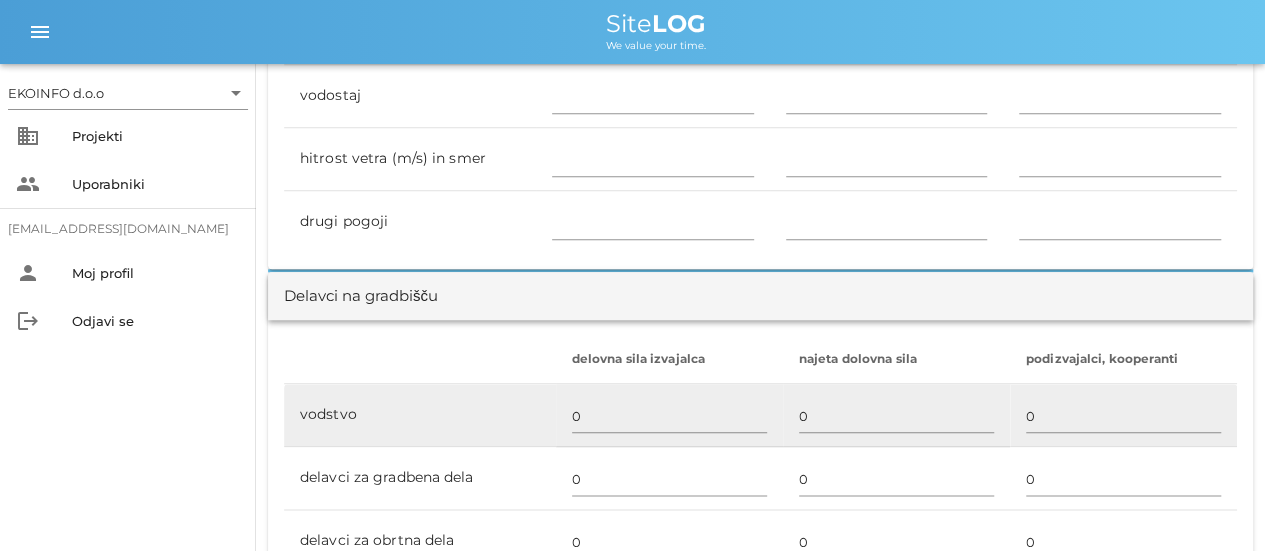 scroll, scrollTop: 1000, scrollLeft: 0, axis: vertical 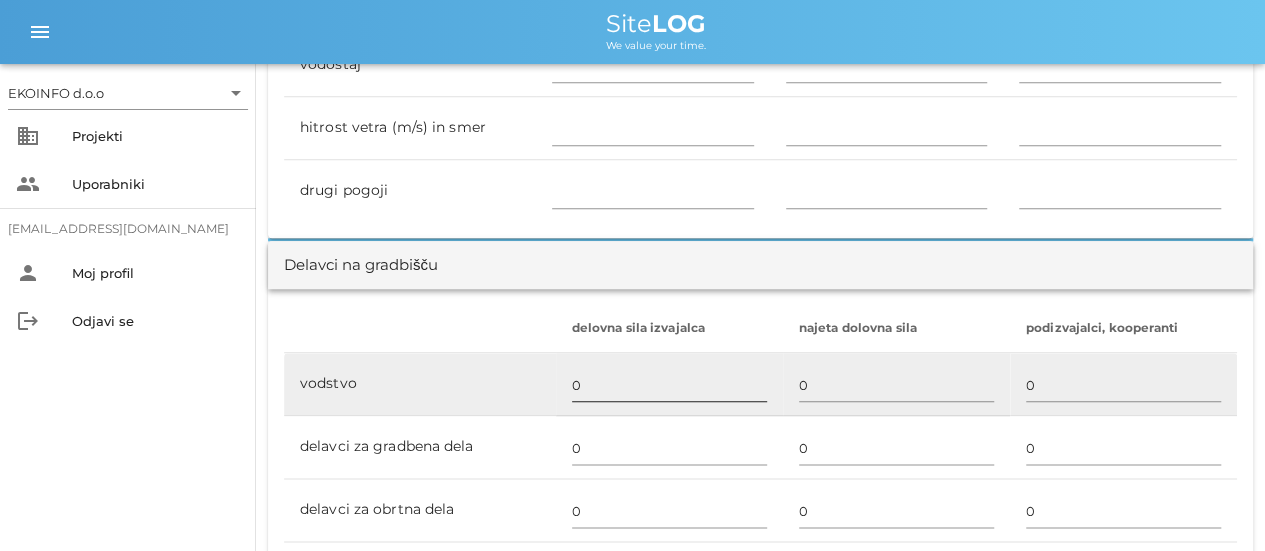 click on "0" at bounding box center (669, 385) 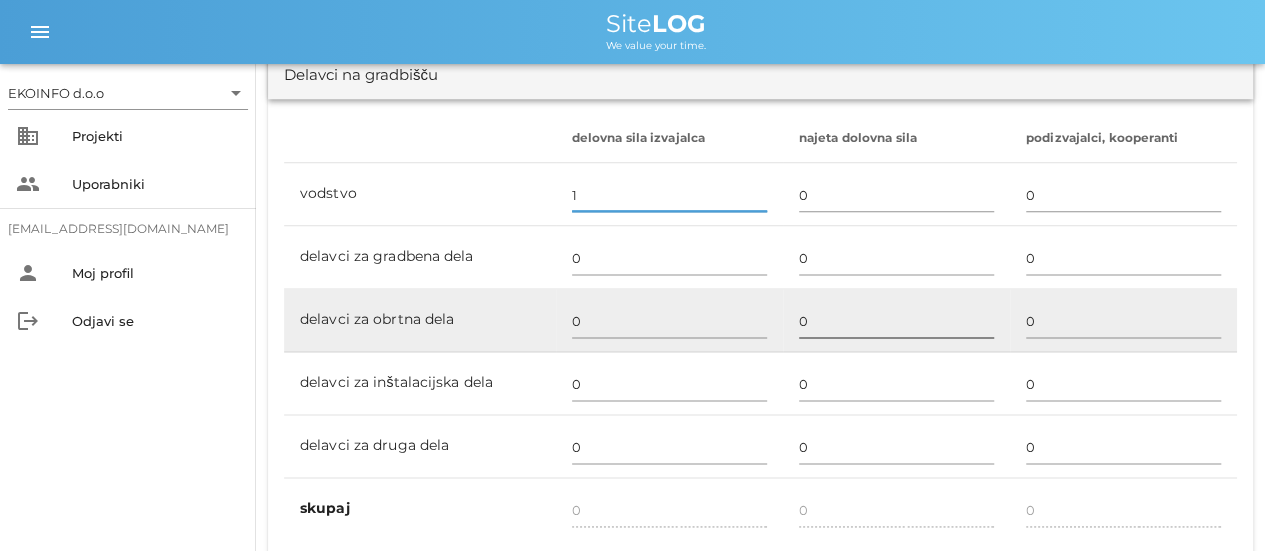 scroll, scrollTop: 1200, scrollLeft: 0, axis: vertical 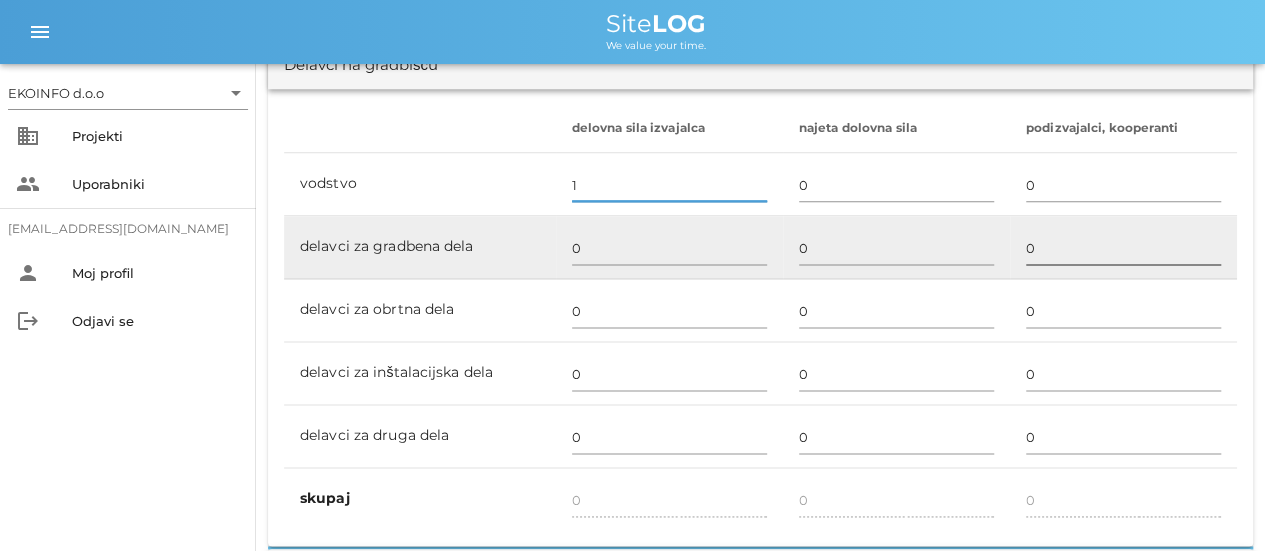 type on "1" 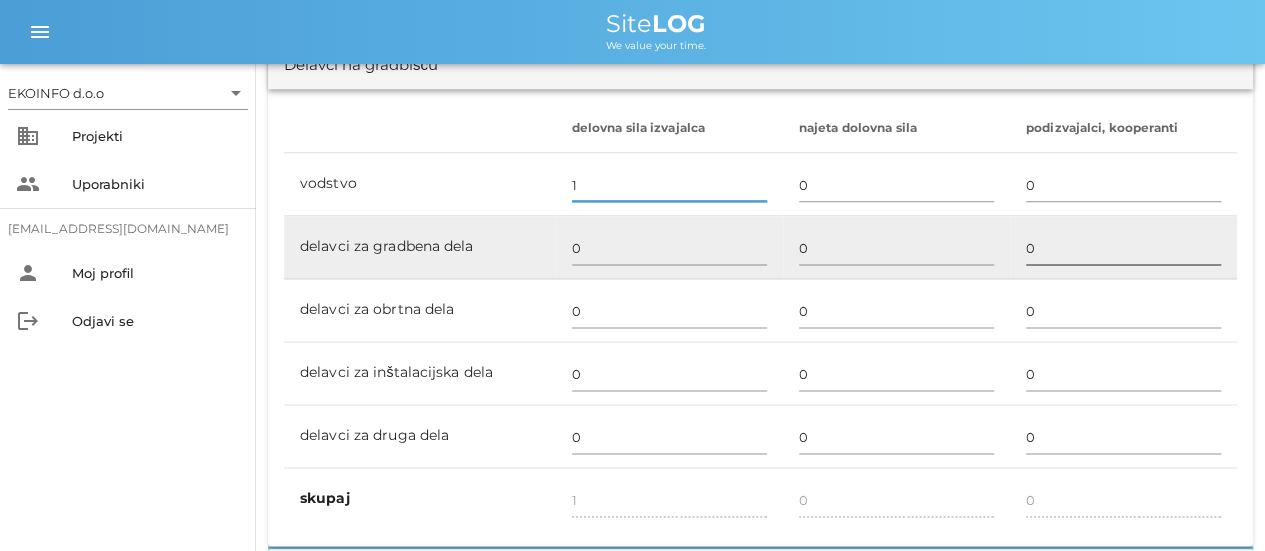 click on "0" at bounding box center (1123, 248) 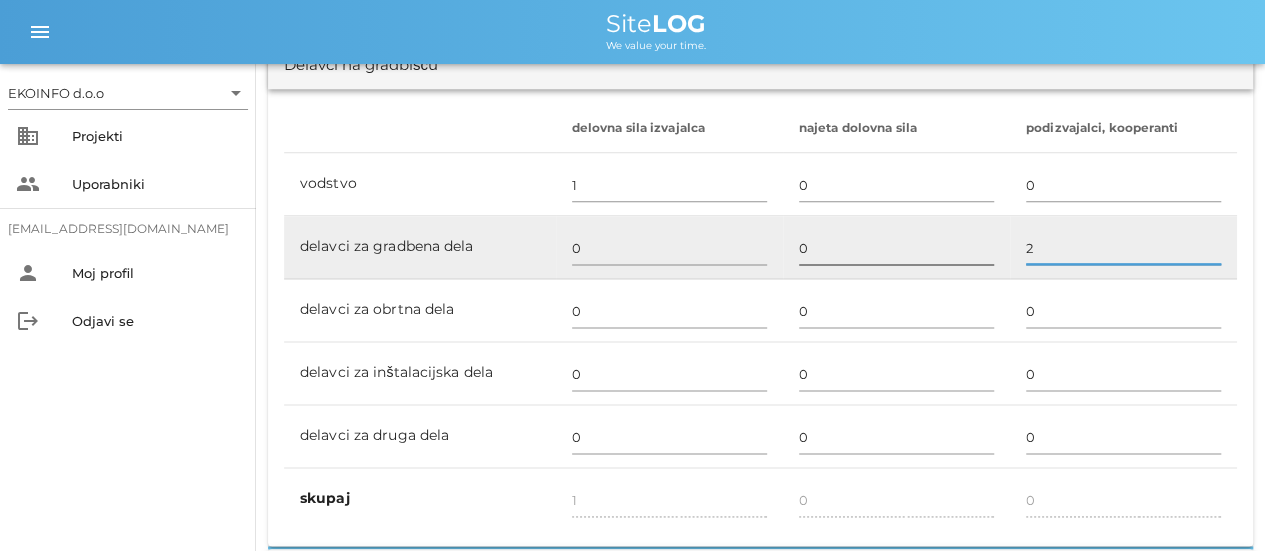 type on "2" 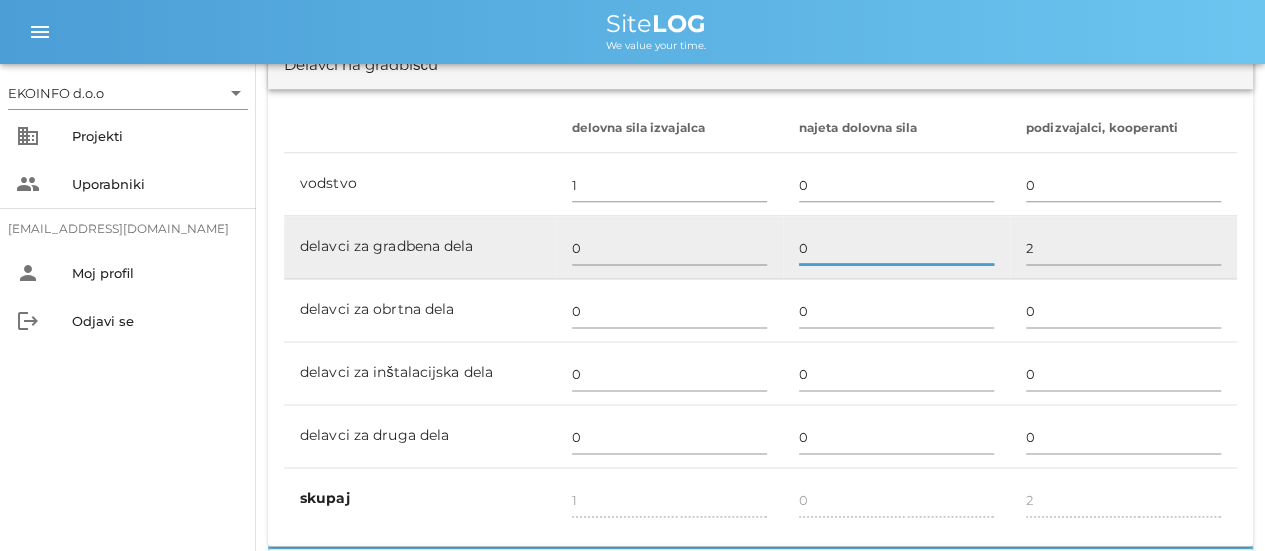 click on "0" at bounding box center [896, 248] 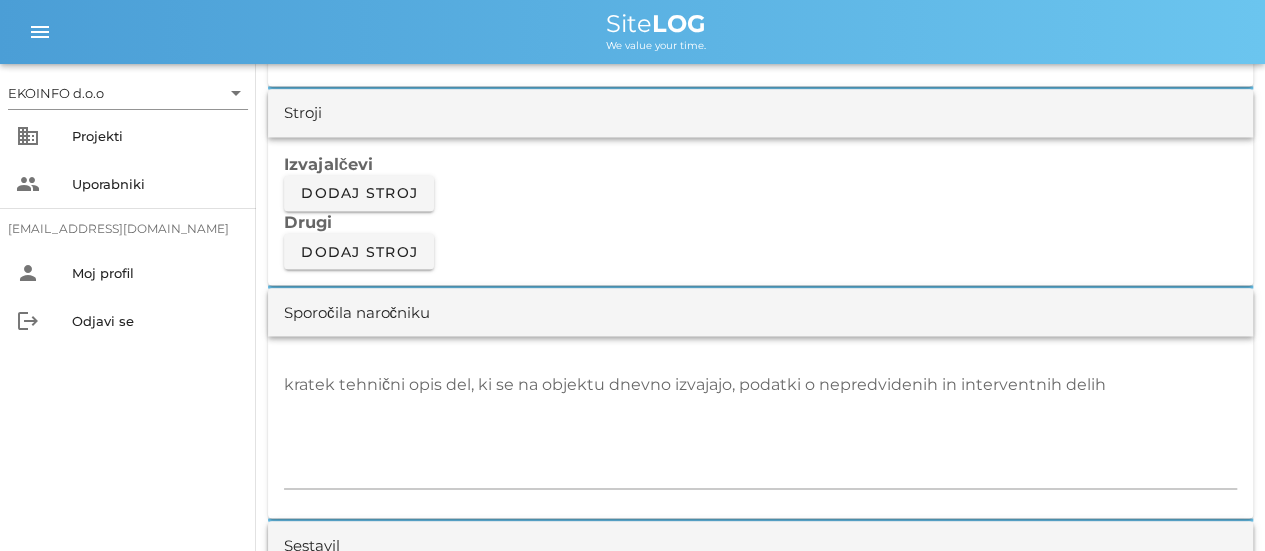 scroll, scrollTop: 1700, scrollLeft: 0, axis: vertical 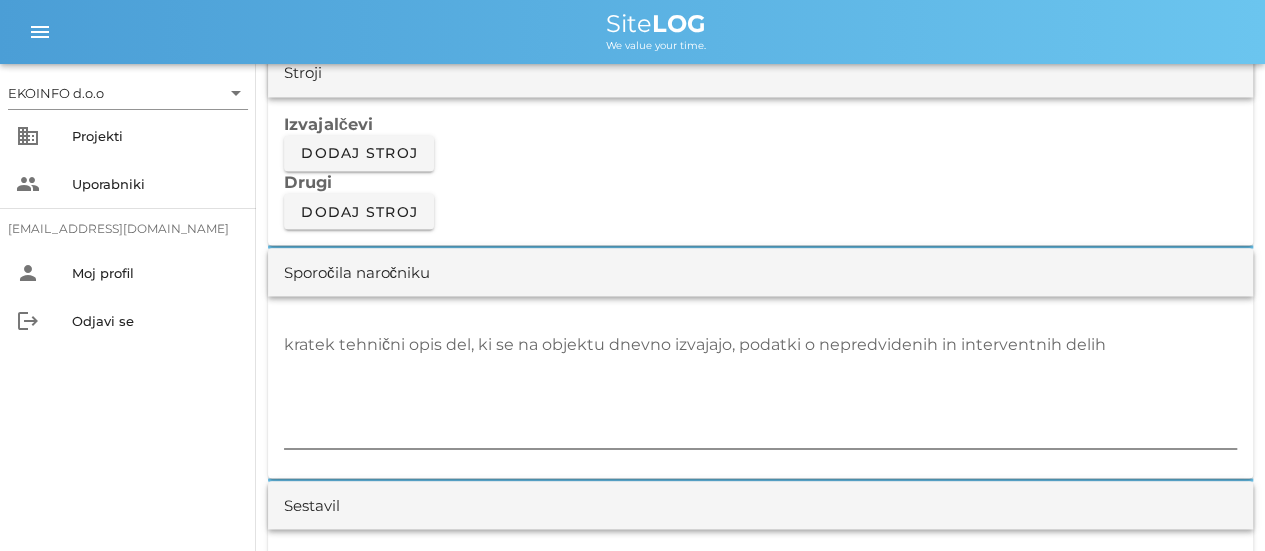 type on "1" 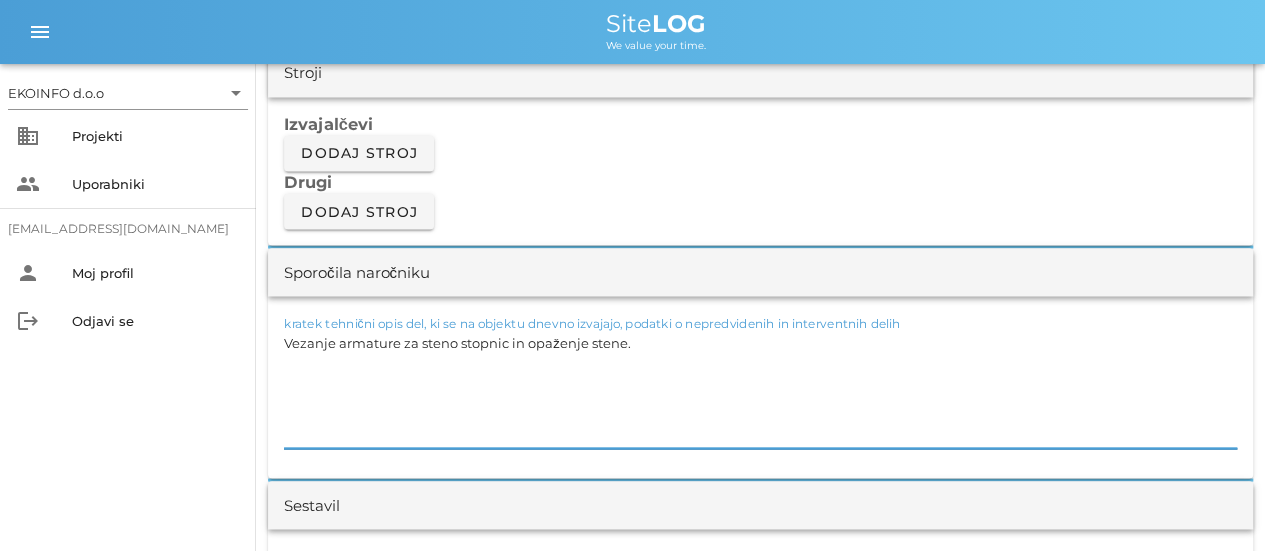 click on "Vezanje armature za steno stopnic in opaženje stene." at bounding box center (760, 388) 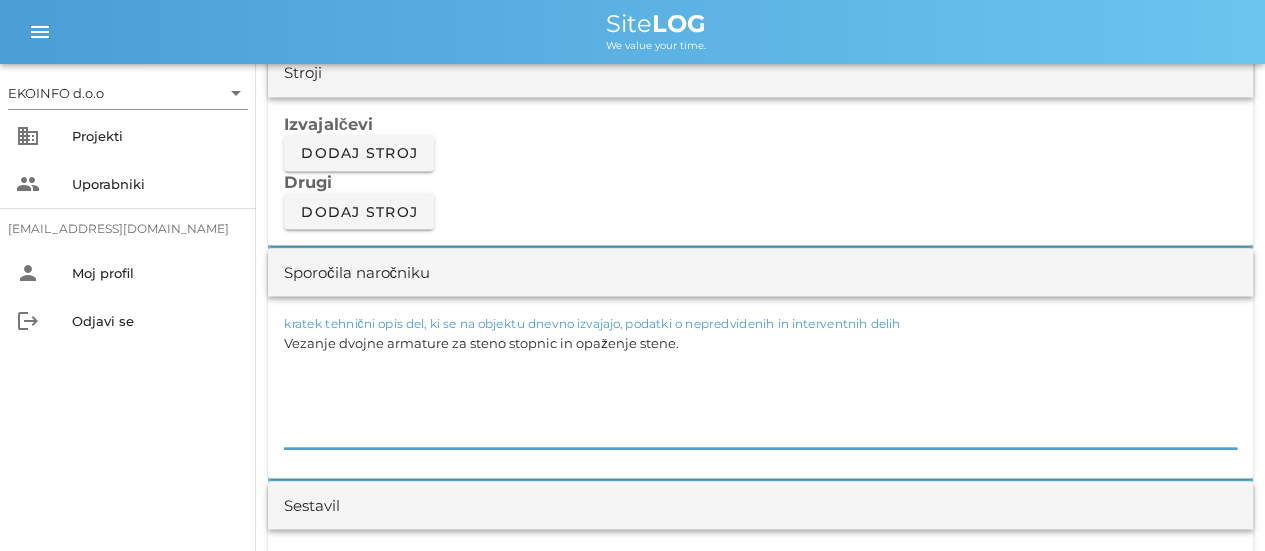 click on "Vezanje dvojne armature za steno stopnic in opaženje stene." at bounding box center (760, 388) 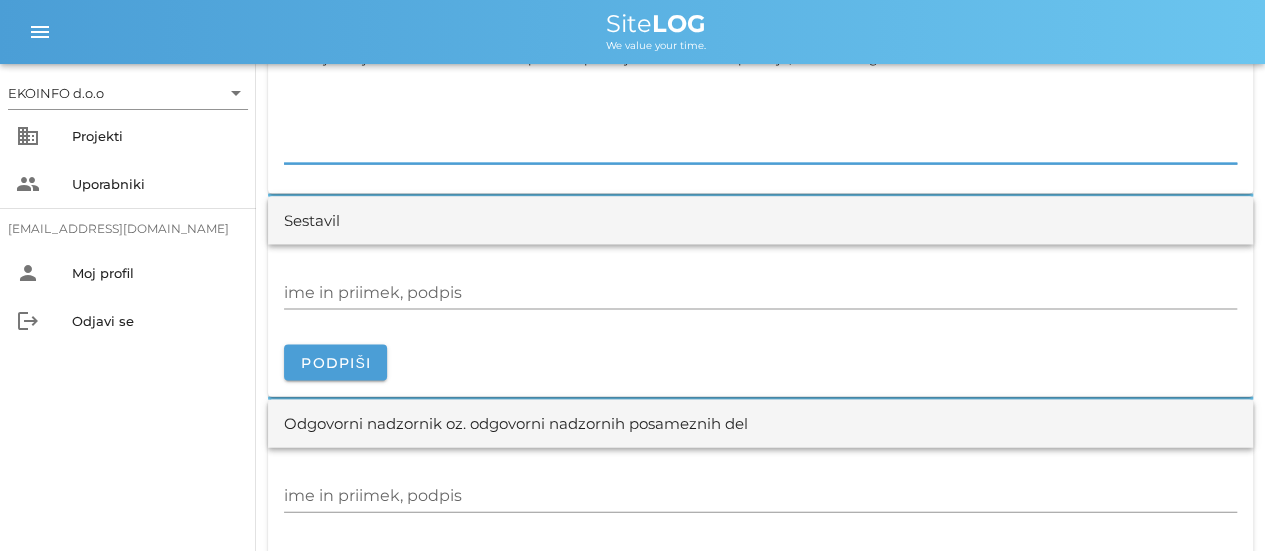 scroll, scrollTop: 2000, scrollLeft: 0, axis: vertical 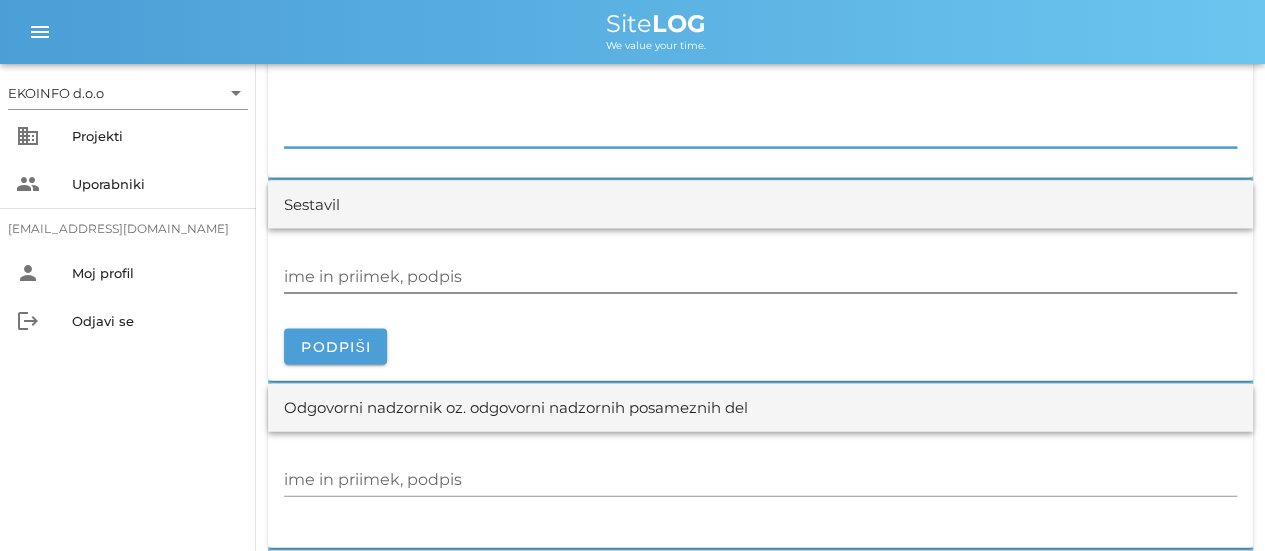 type on "Vezanje dvojne armature za steno stopnic in opaženje stene na točno pozicijo, mero in "vago"." 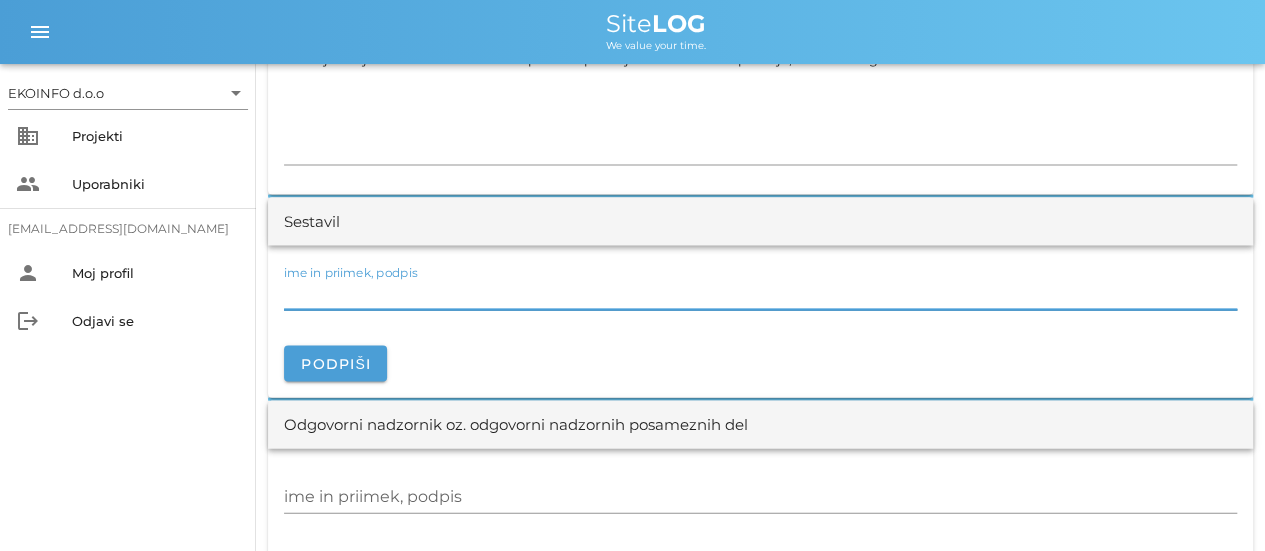 scroll, scrollTop: 2000, scrollLeft: 0, axis: vertical 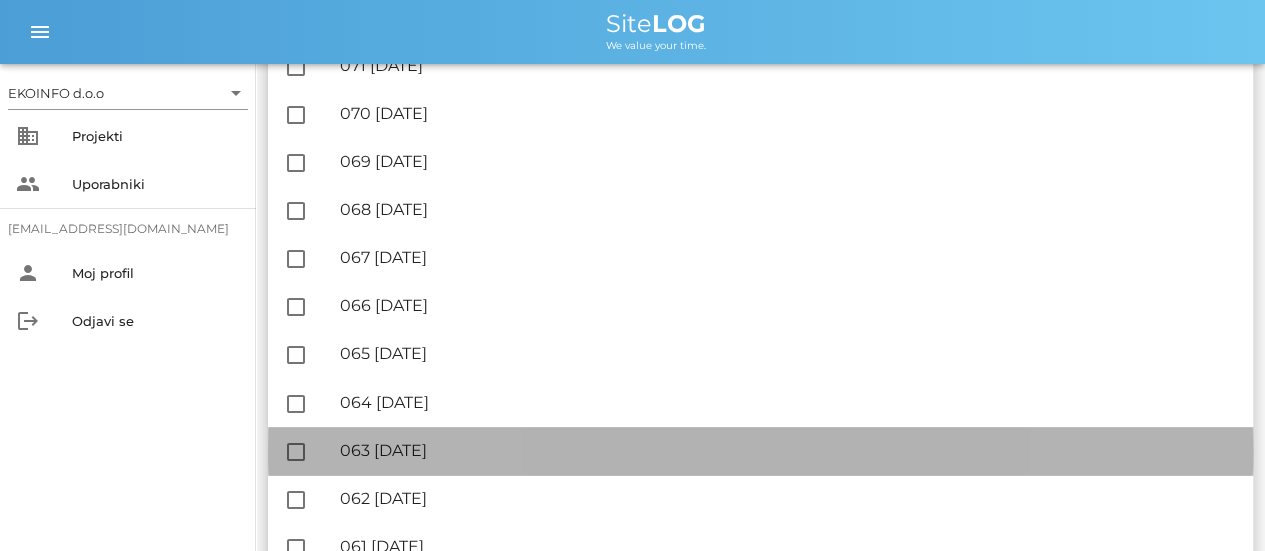 click on "🔏  063 [DATE]" at bounding box center (788, 449) 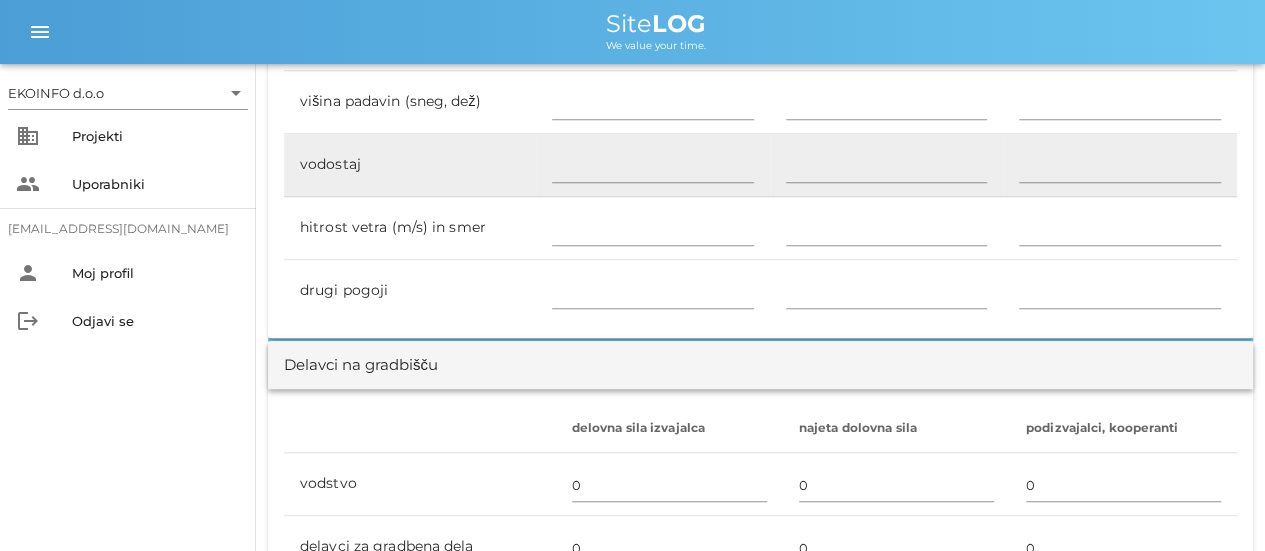 scroll, scrollTop: 1000, scrollLeft: 0, axis: vertical 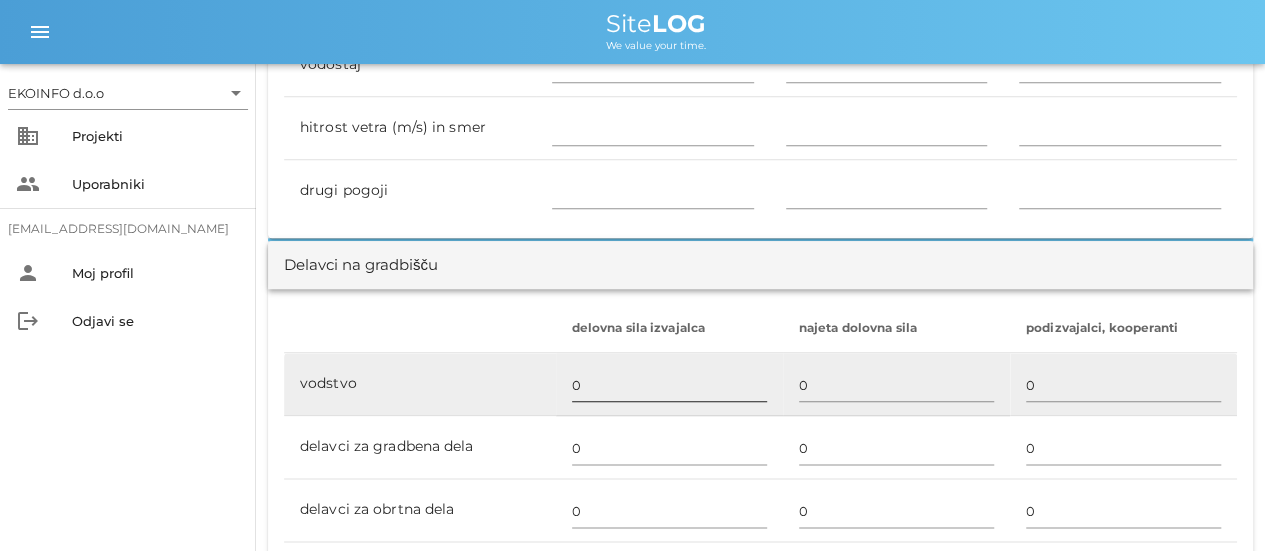 click on "0" at bounding box center [669, 385] 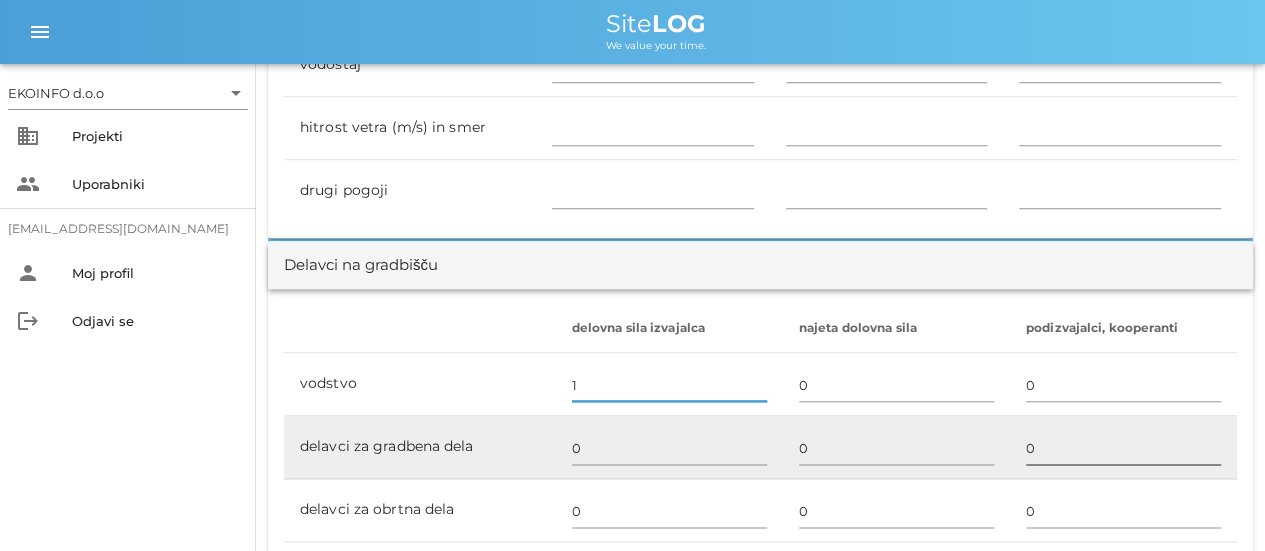 type on "1" 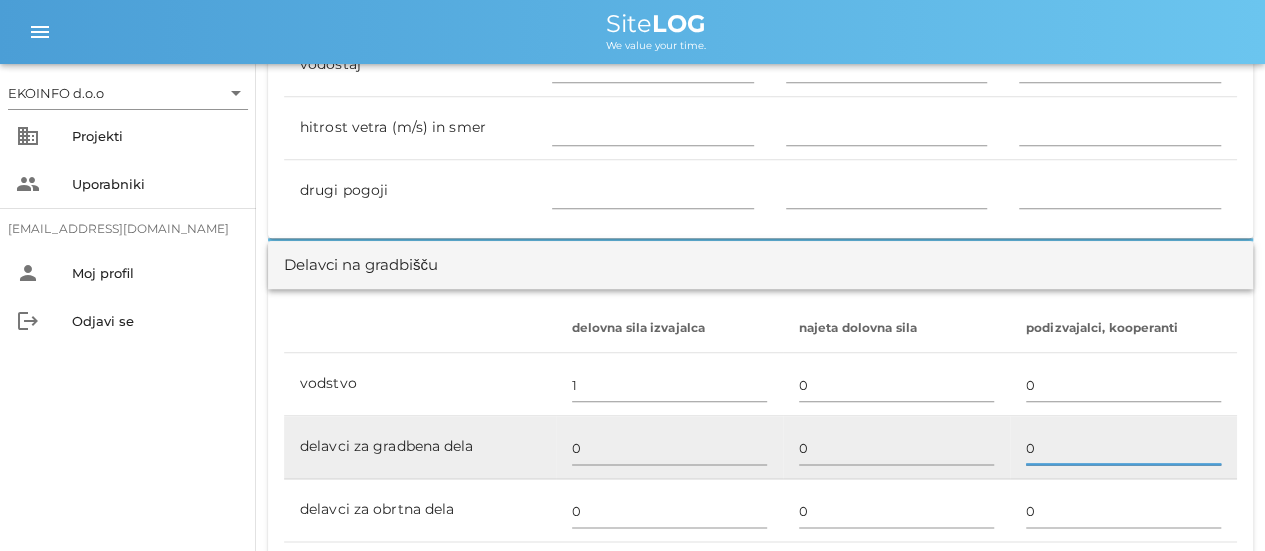 click on "0" at bounding box center (1123, 448) 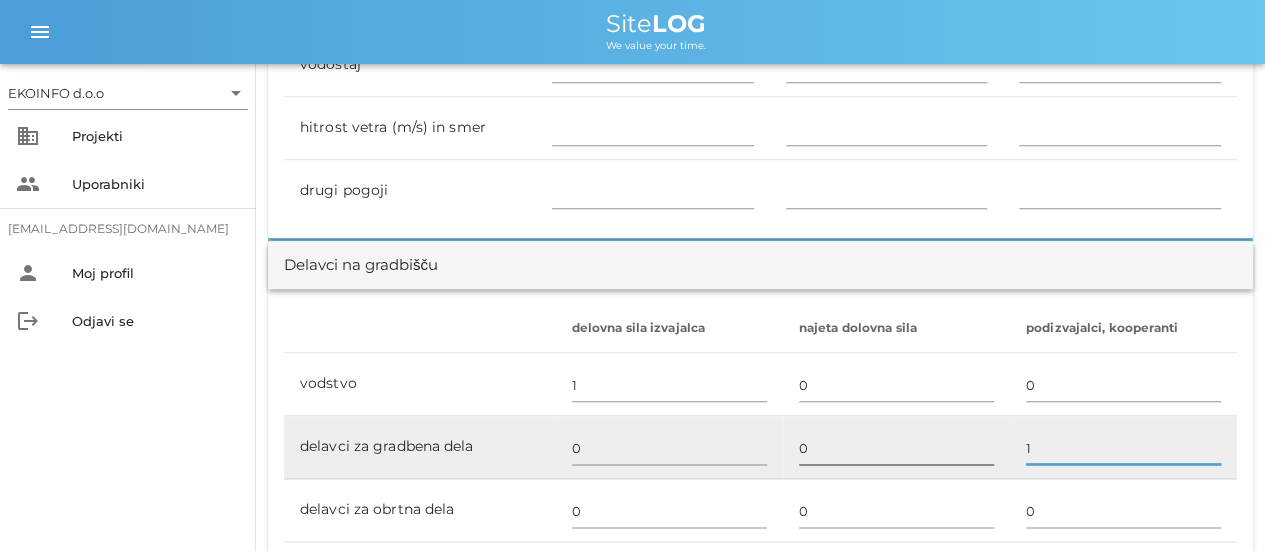type on "1" 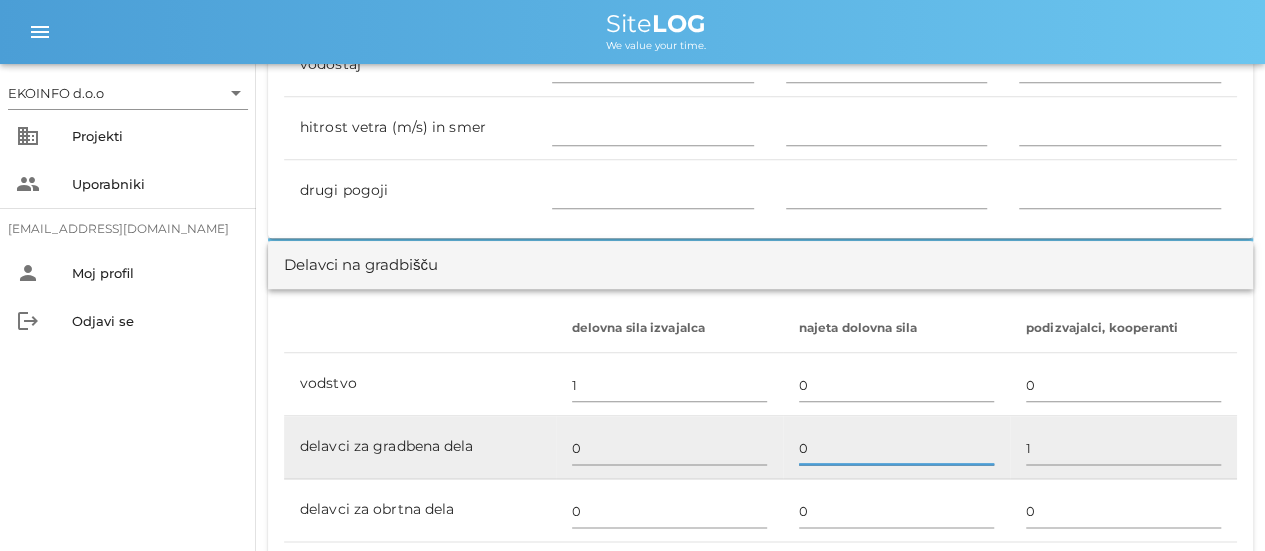 click on "0" at bounding box center (896, 448) 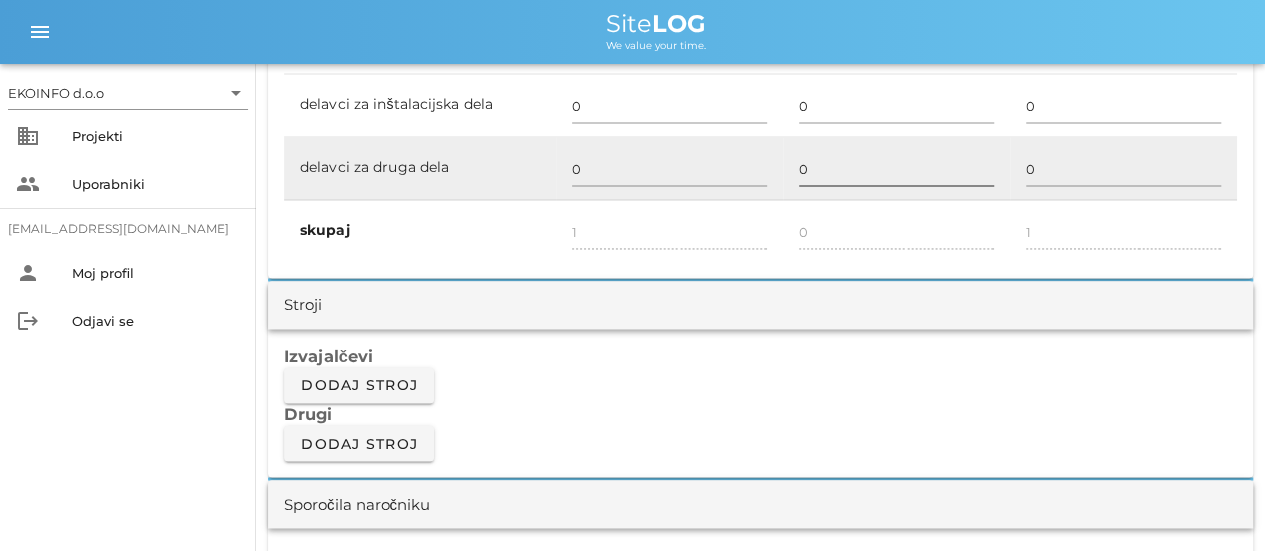 scroll, scrollTop: 1500, scrollLeft: 0, axis: vertical 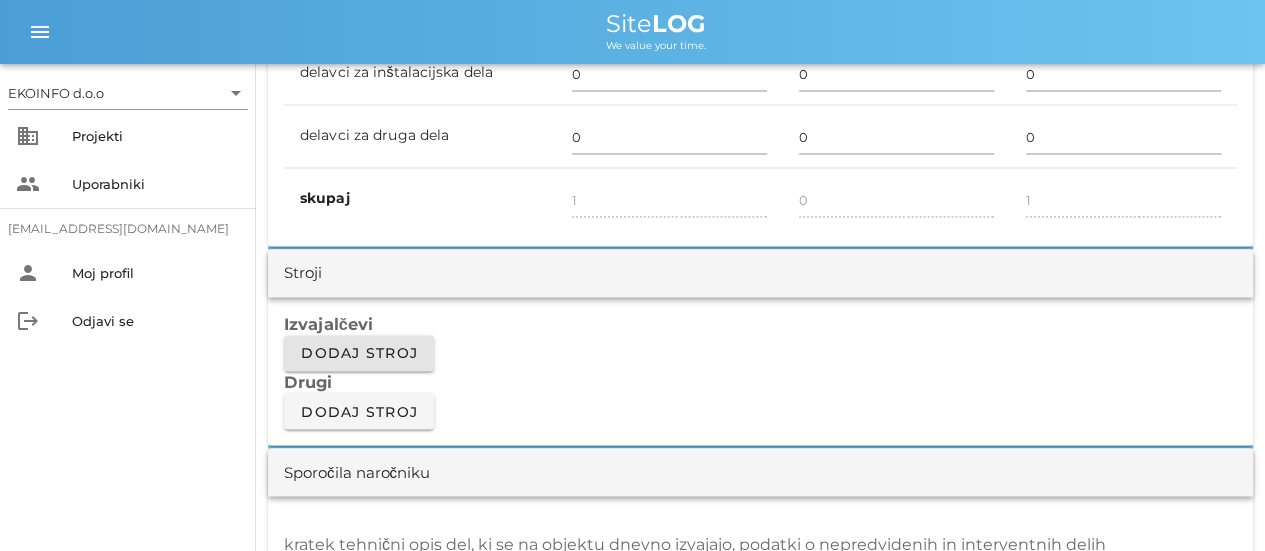 type on "3" 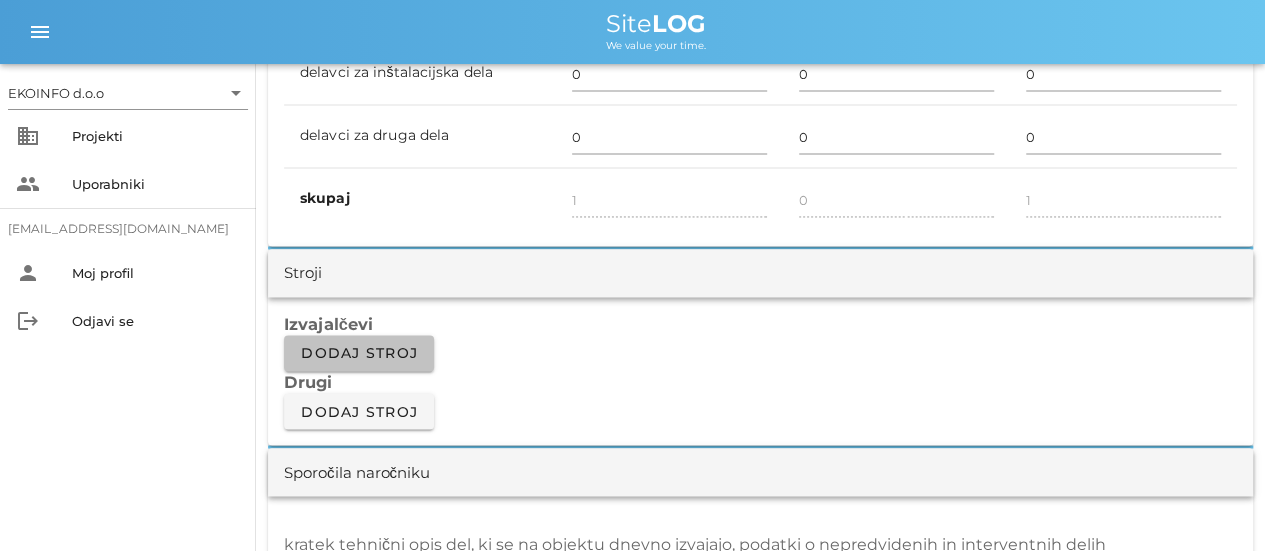 click on "Dodaj stroj" at bounding box center (359, 353) 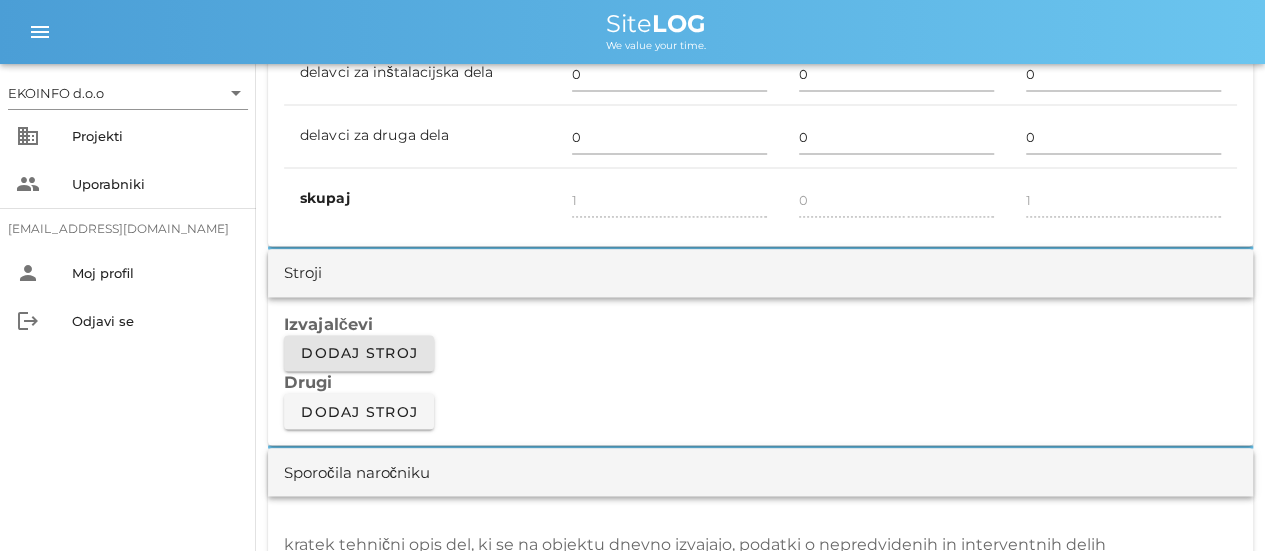 type on "3" 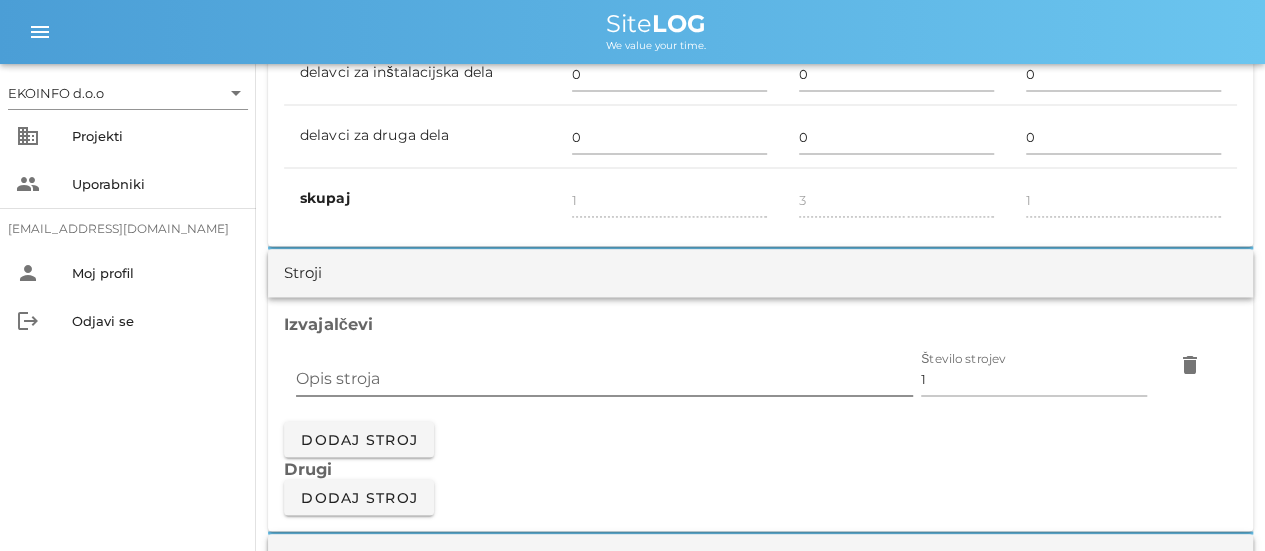 click on "Opis stroja" at bounding box center [604, 379] 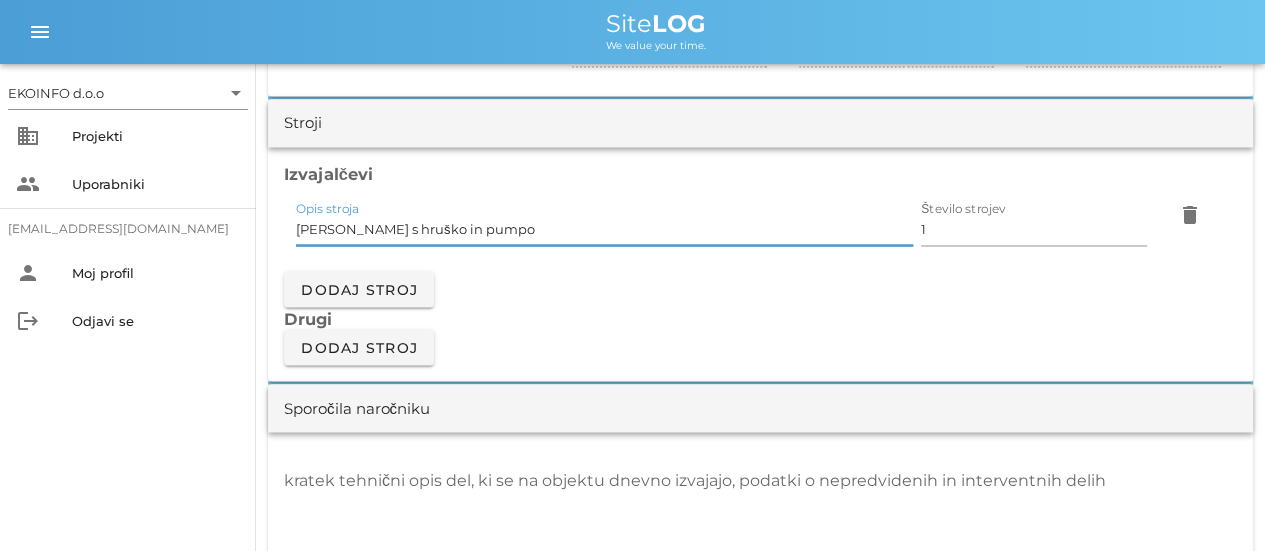 scroll, scrollTop: 1800, scrollLeft: 0, axis: vertical 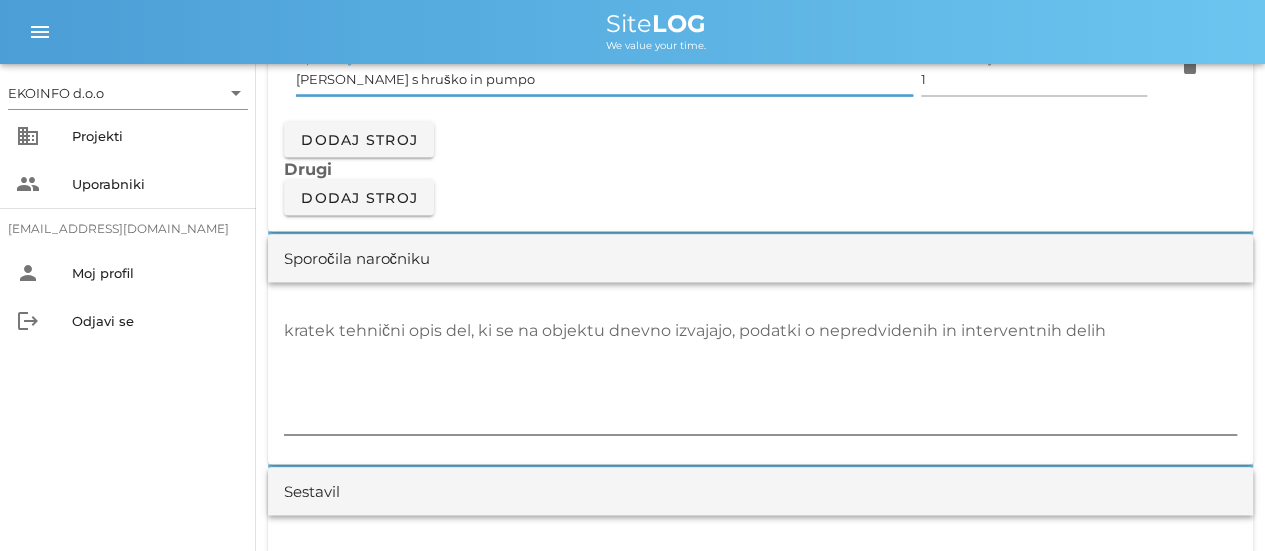type on "[PERSON_NAME] s hruško in pumpo" 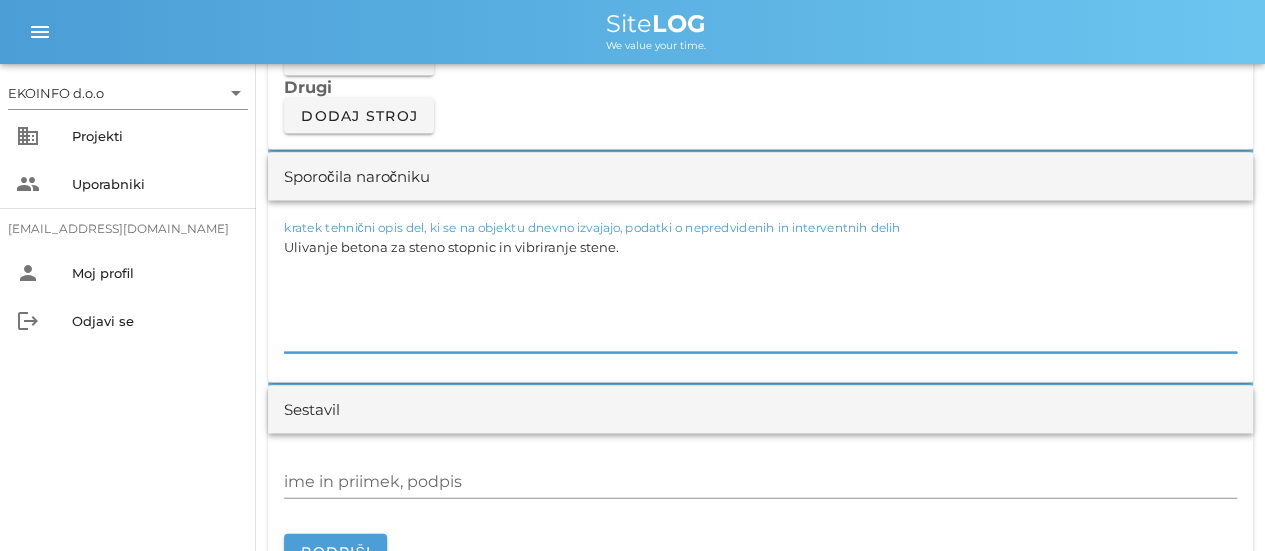 scroll, scrollTop: 1900, scrollLeft: 0, axis: vertical 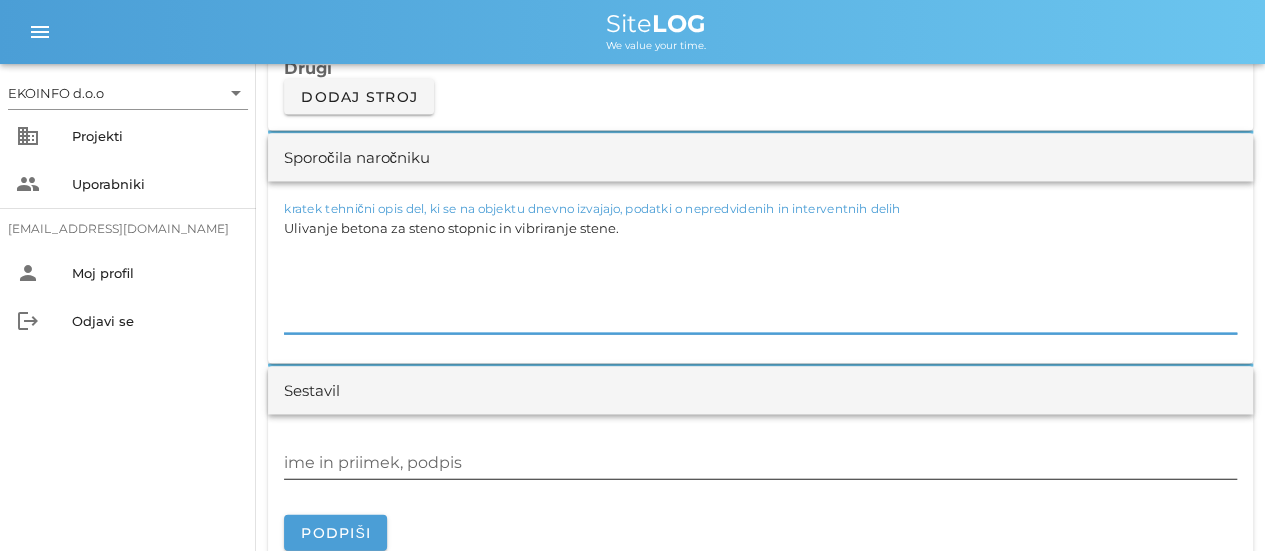 type on "Ulivanje betona za steno stopnic in vibriranje stene." 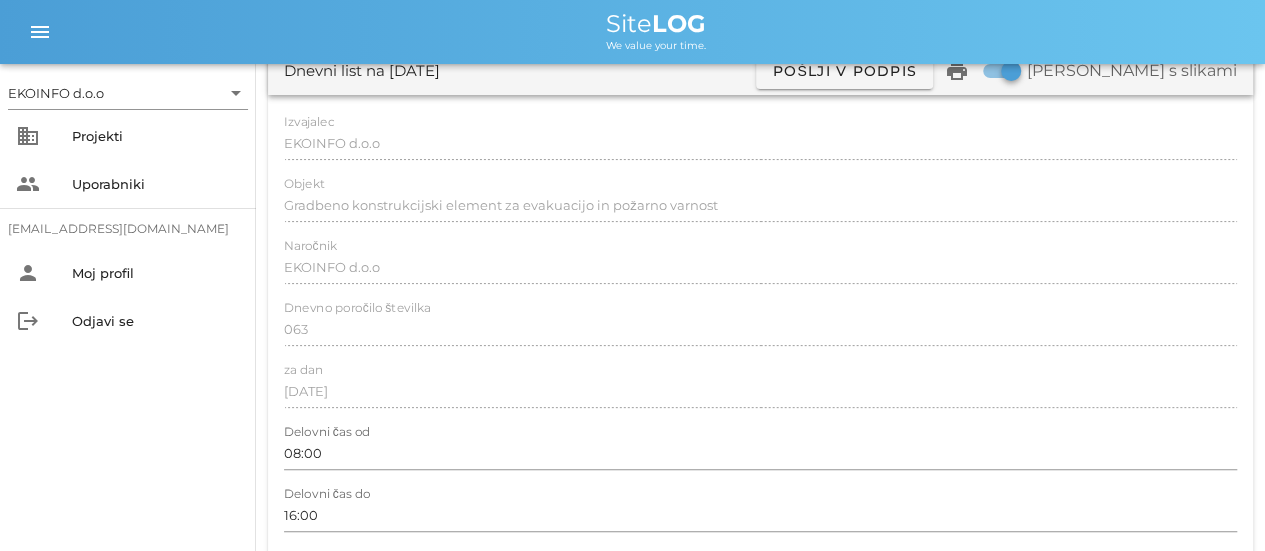 scroll, scrollTop: 0, scrollLeft: 0, axis: both 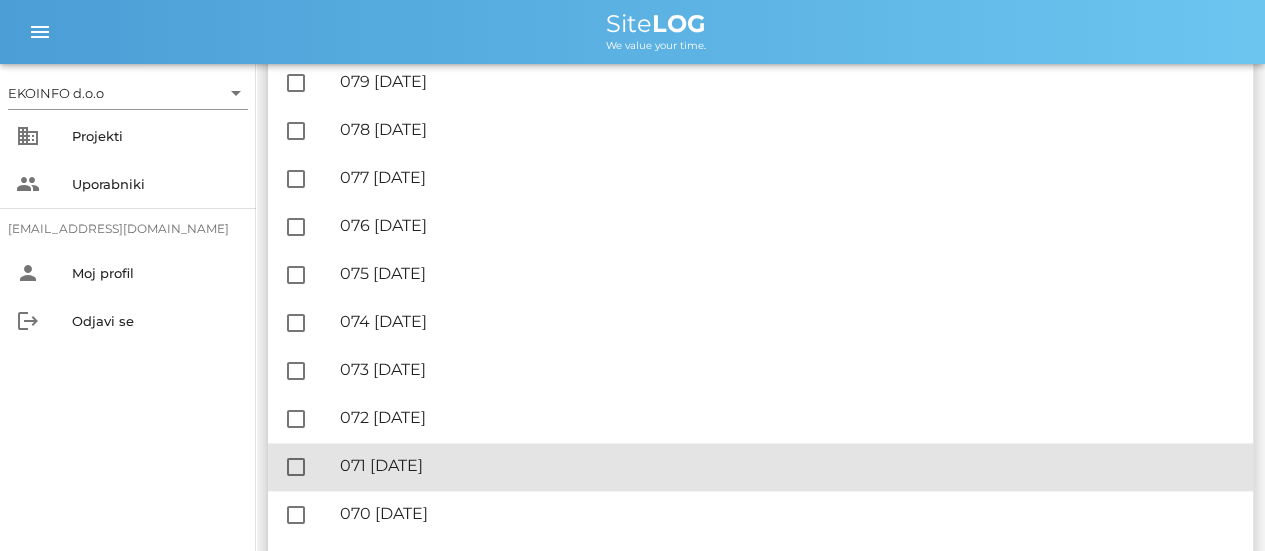 click on "🔏  071 [DATE]" at bounding box center [788, 465] 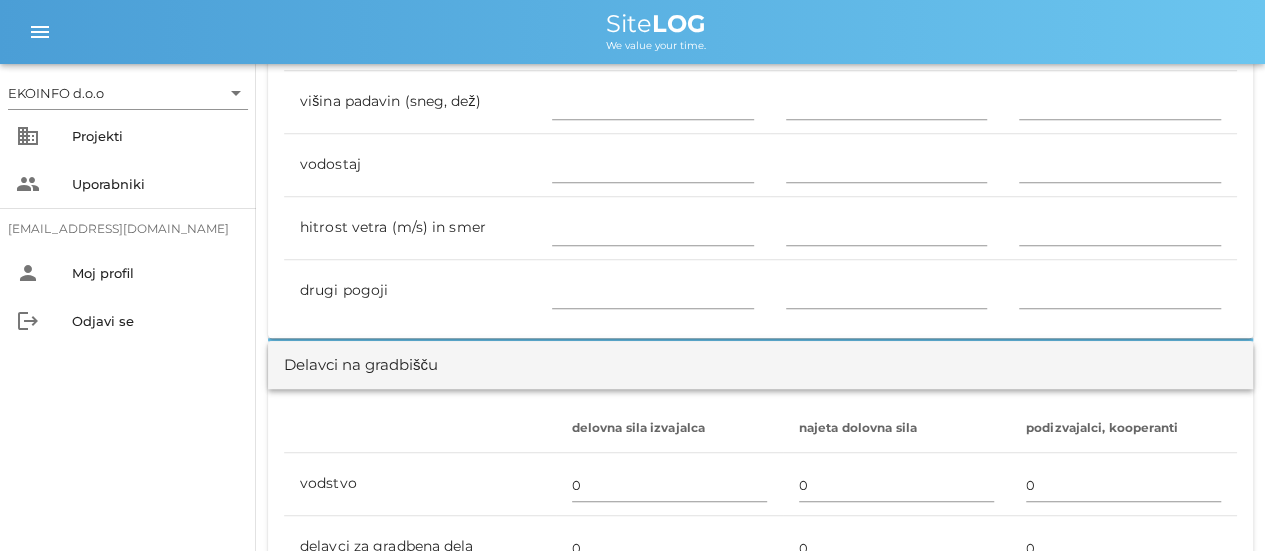 scroll, scrollTop: 1000, scrollLeft: 0, axis: vertical 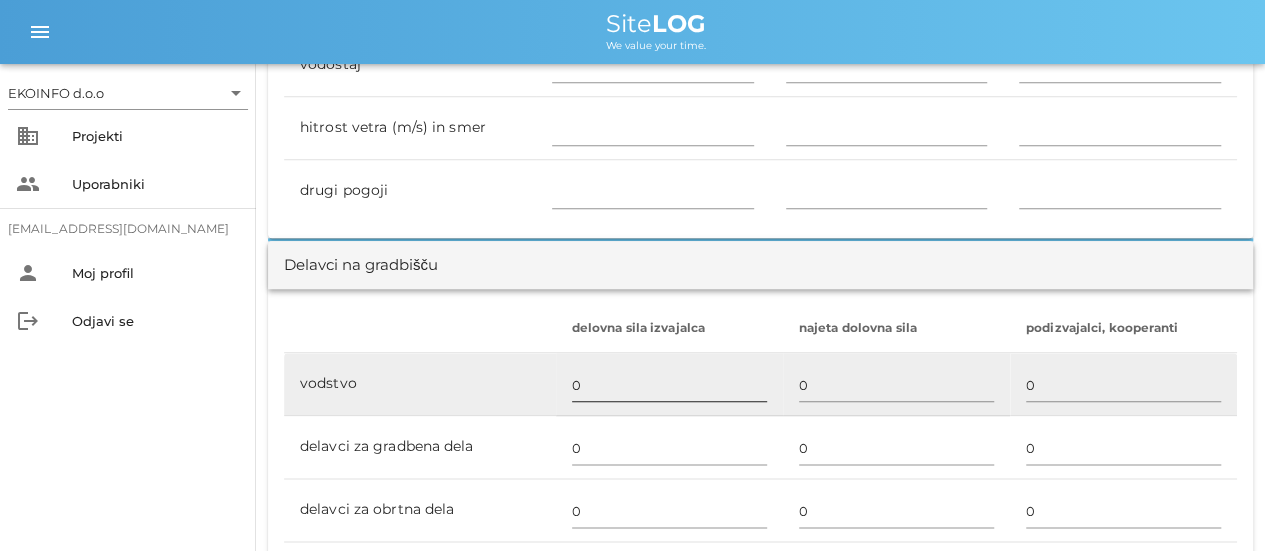 click on "0" at bounding box center [669, 385] 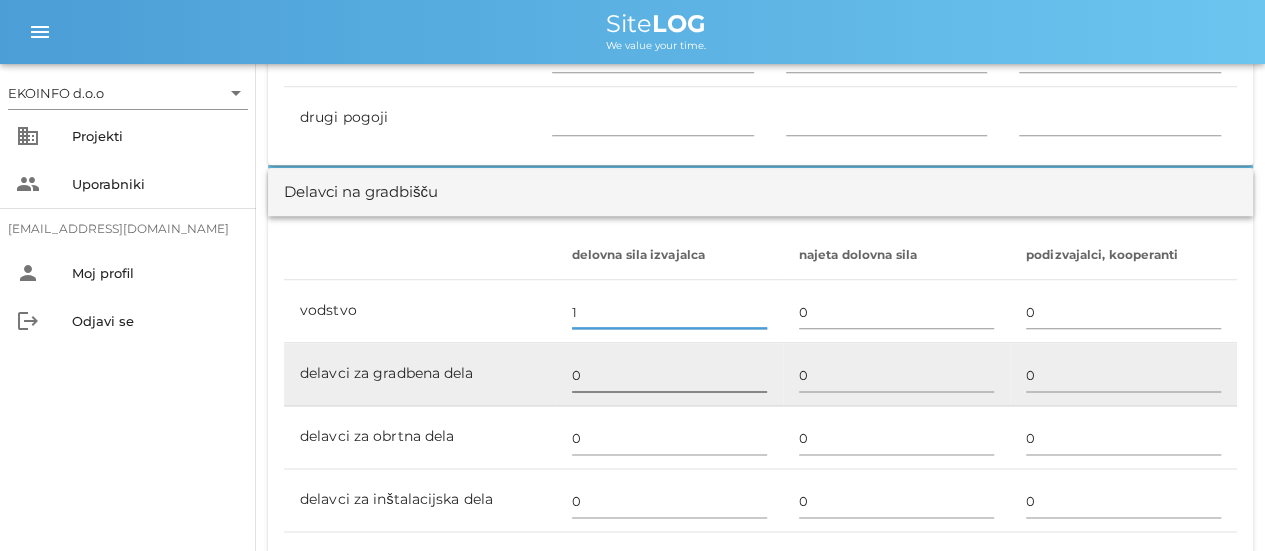 scroll, scrollTop: 1100, scrollLeft: 0, axis: vertical 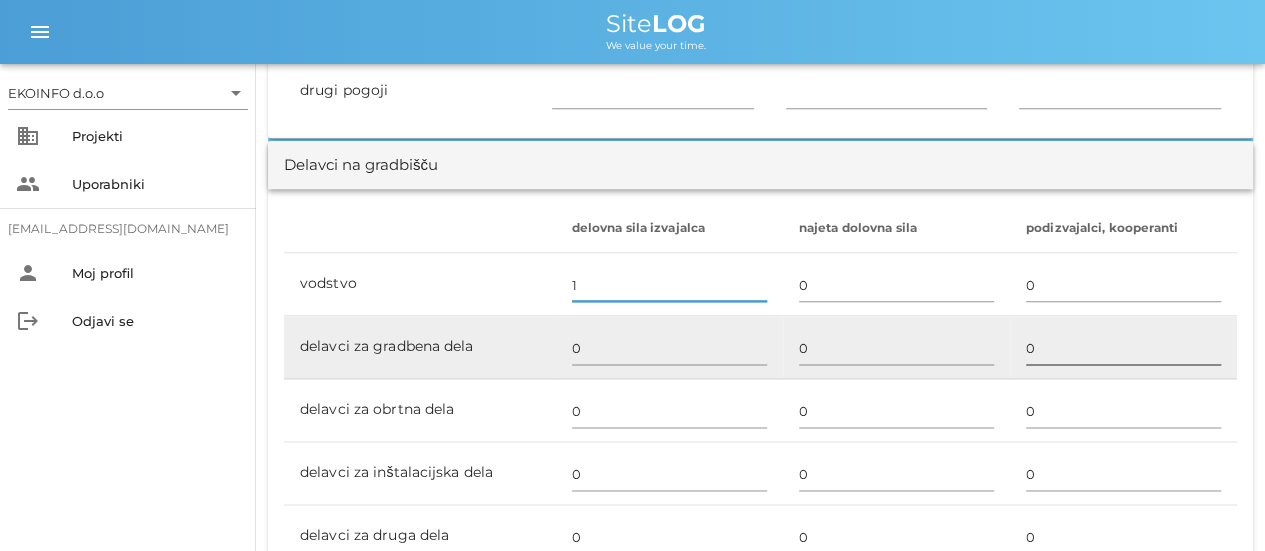 type on "1" 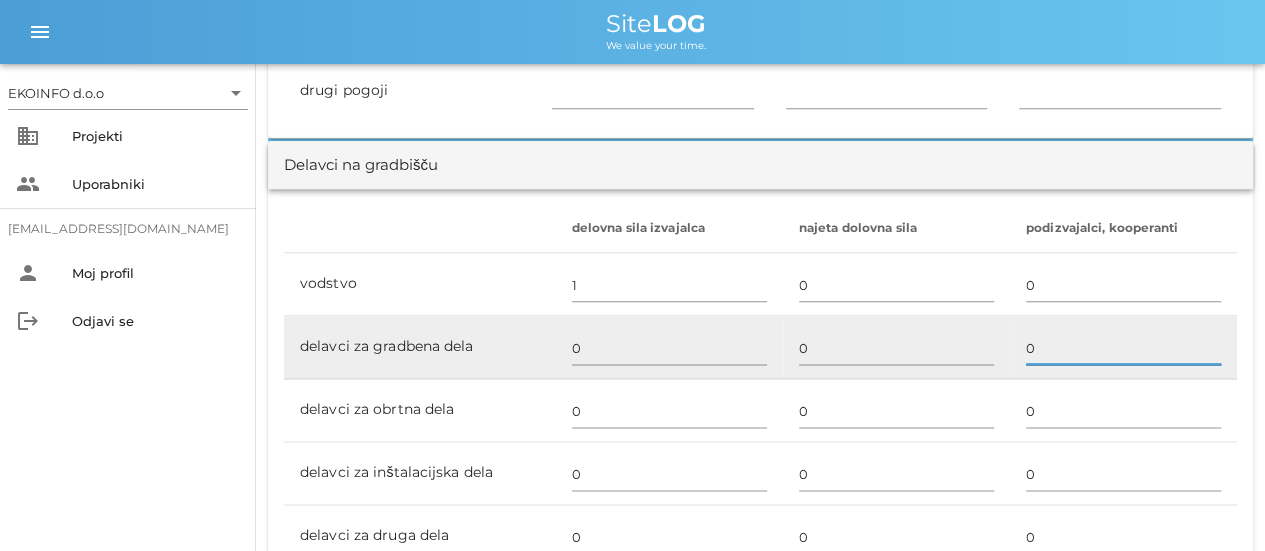 type on "1" 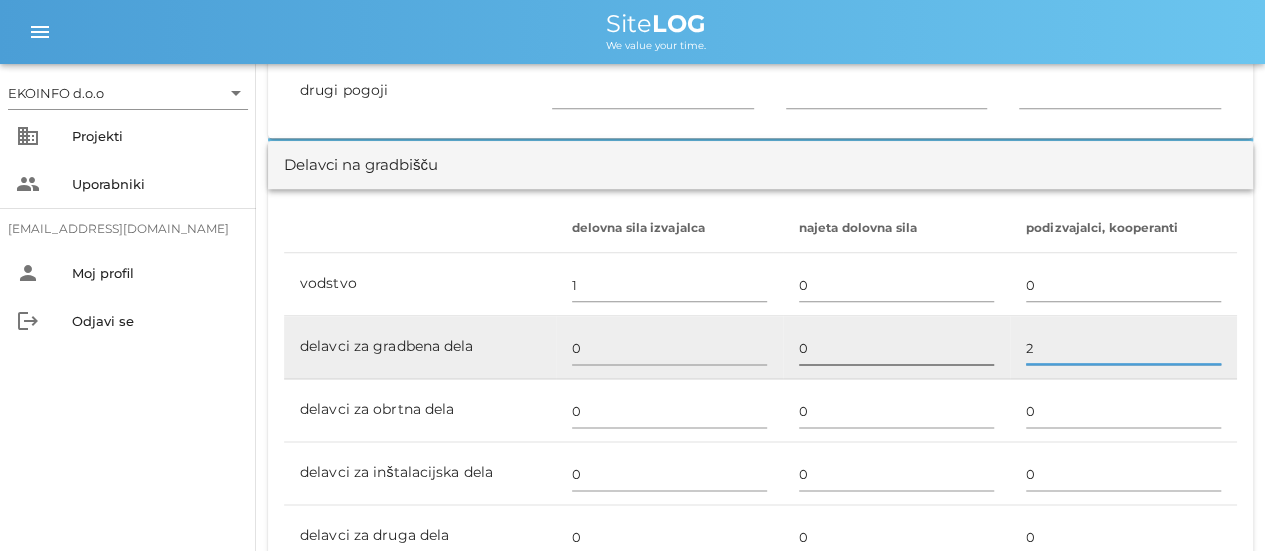 type on "2" 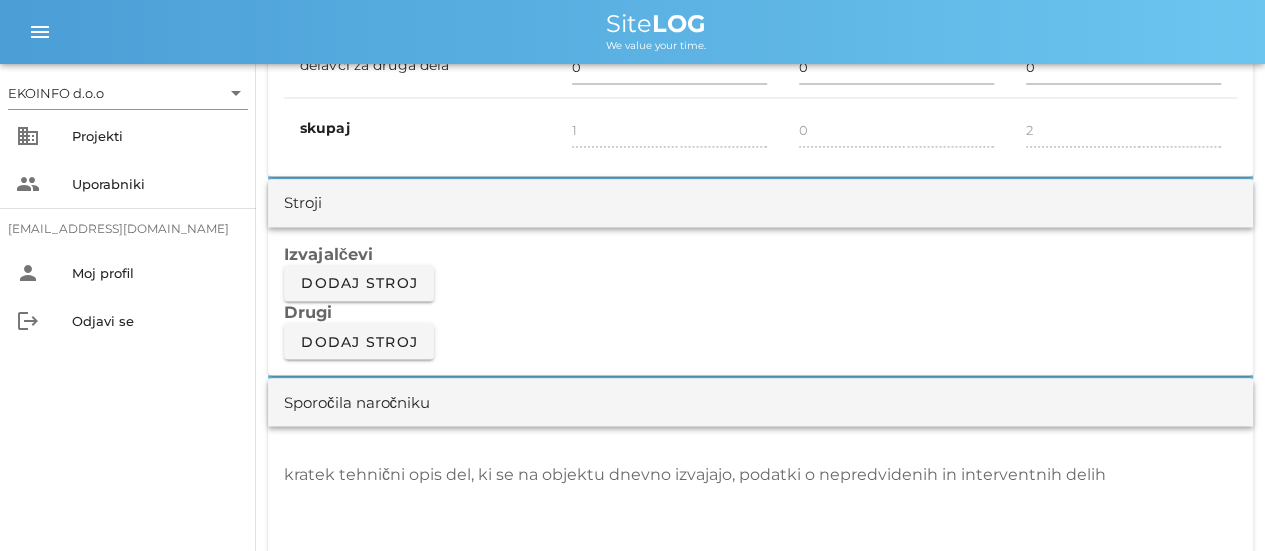 scroll, scrollTop: 1600, scrollLeft: 0, axis: vertical 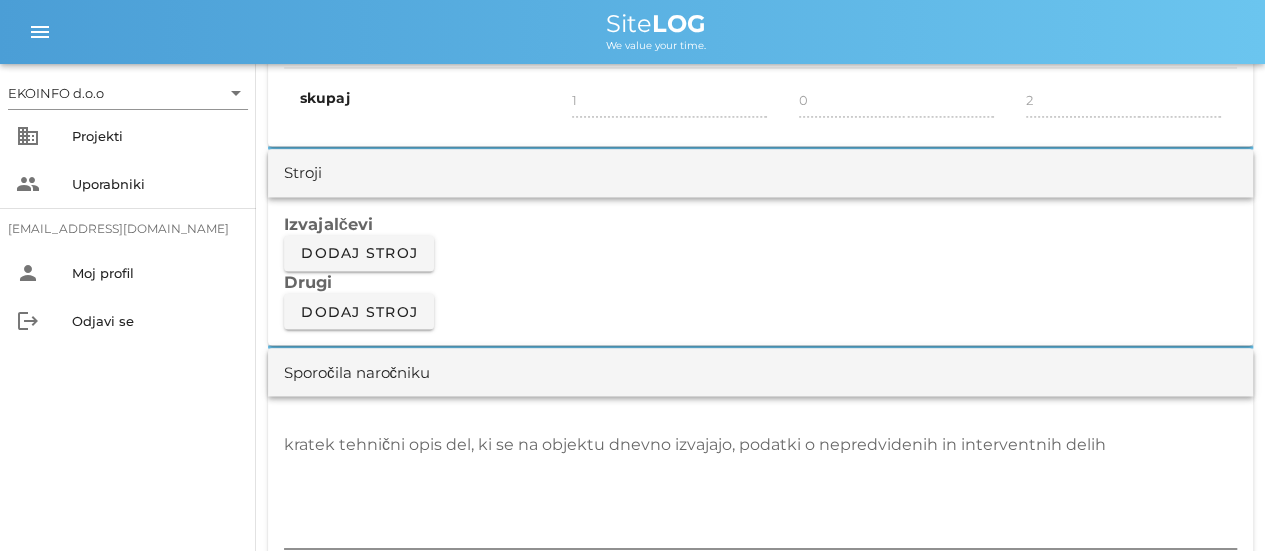 type on "1" 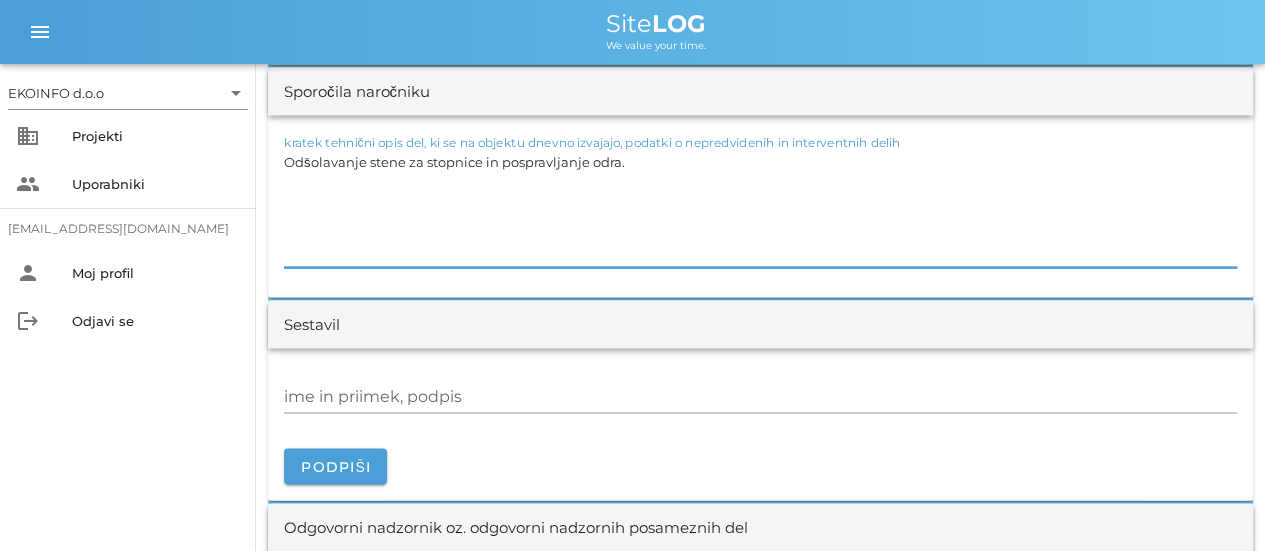 scroll, scrollTop: 1900, scrollLeft: 0, axis: vertical 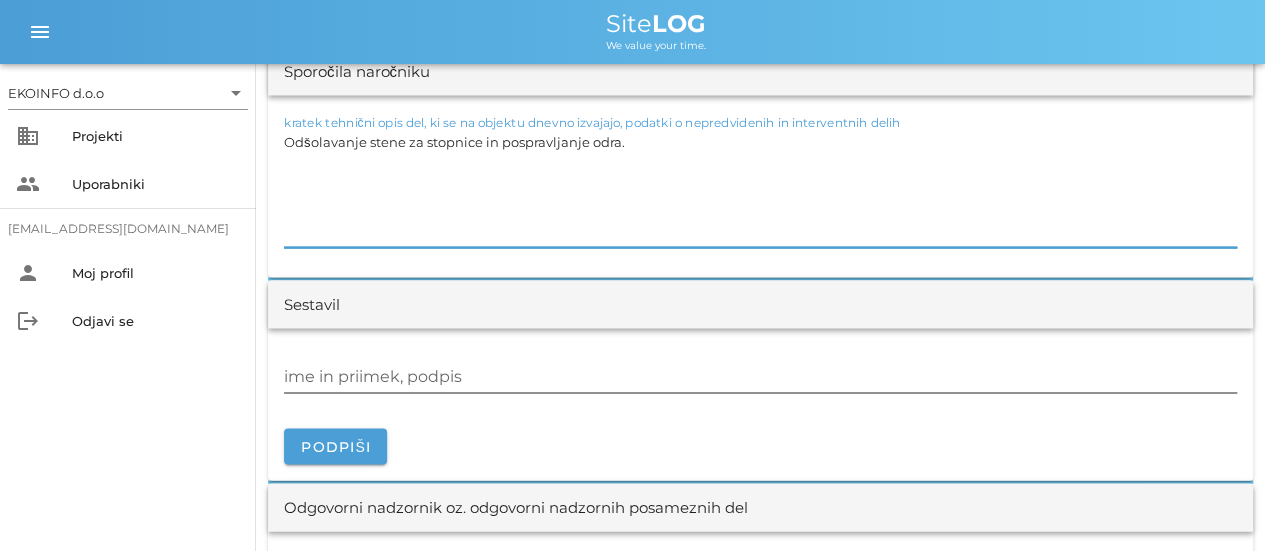 type on "Odšolavanje stene za stopnice in pospravljanje odra." 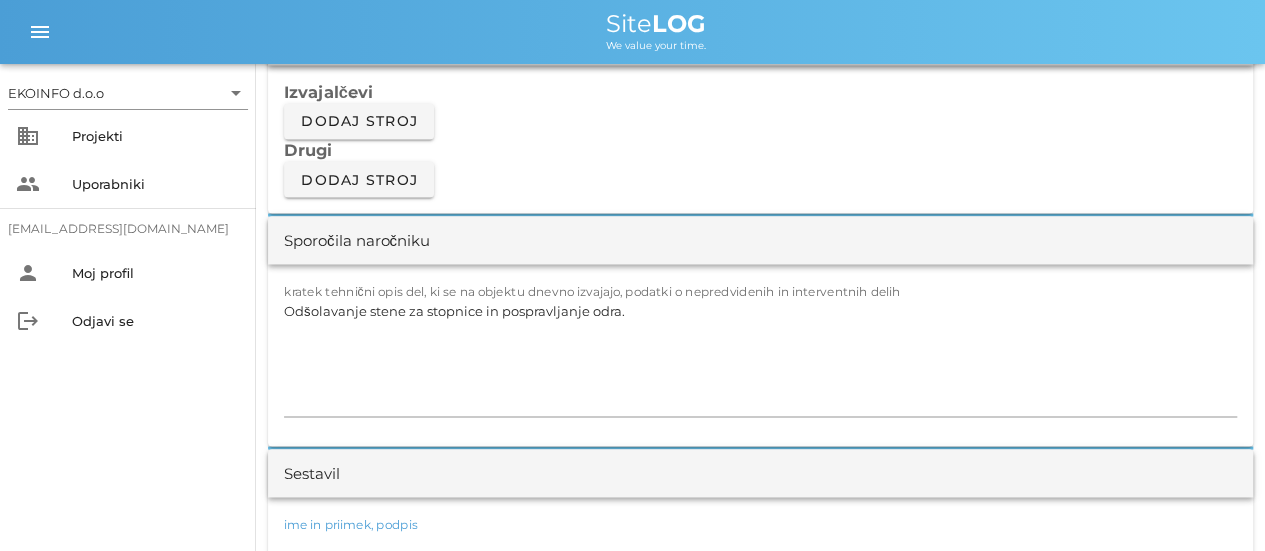 scroll, scrollTop: 1700, scrollLeft: 0, axis: vertical 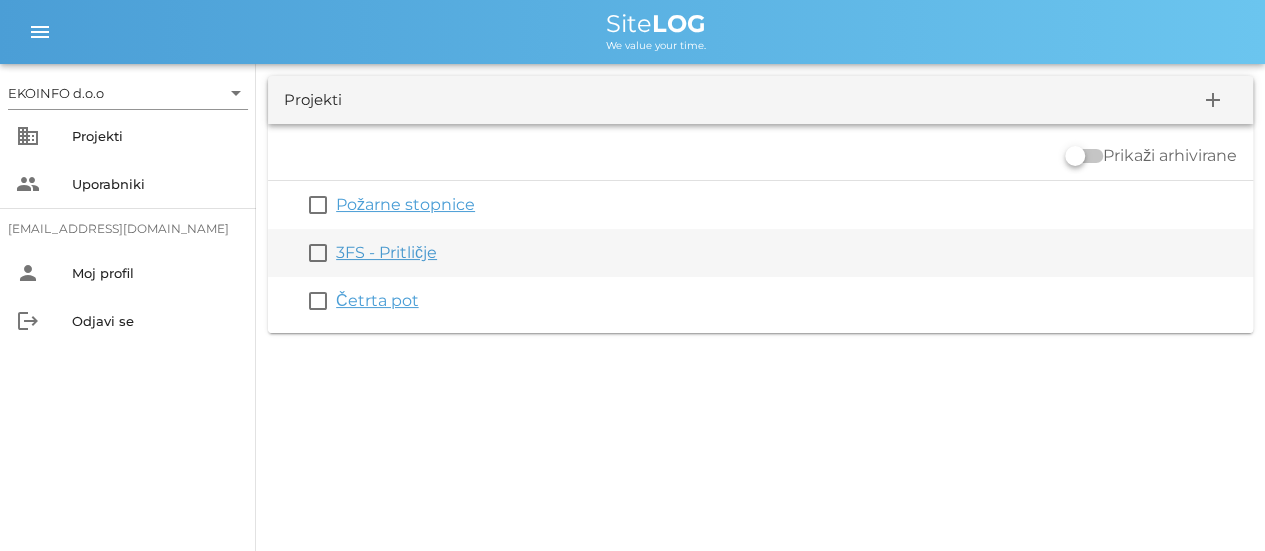 click on "3FS - Pritličje" at bounding box center [386, 252] 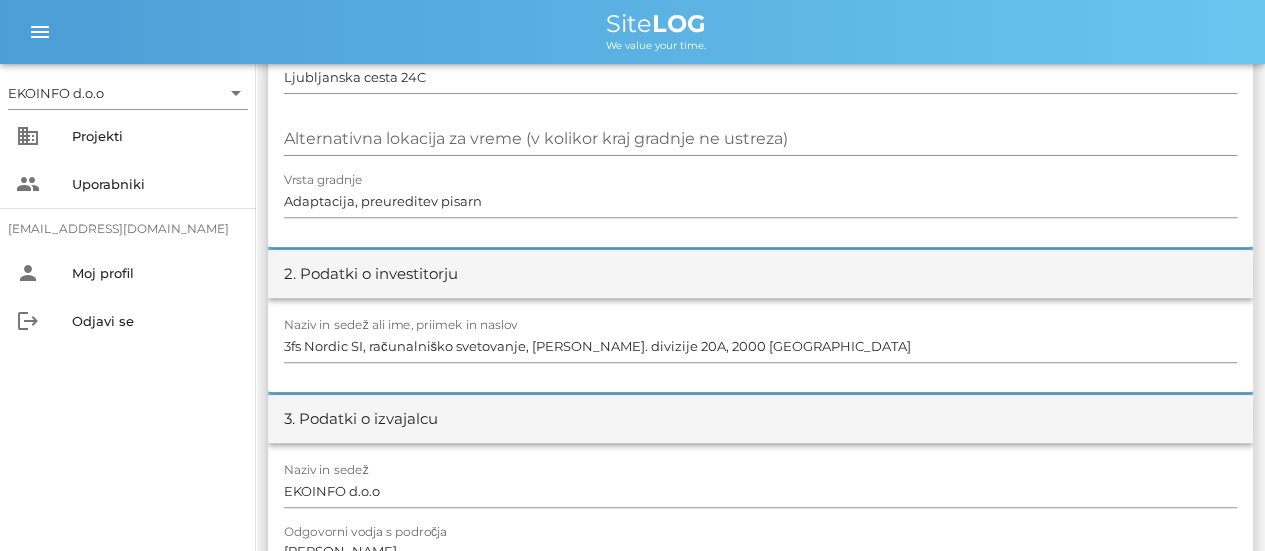 scroll, scrollTop: 0, scrollLeft: 0, axis: both 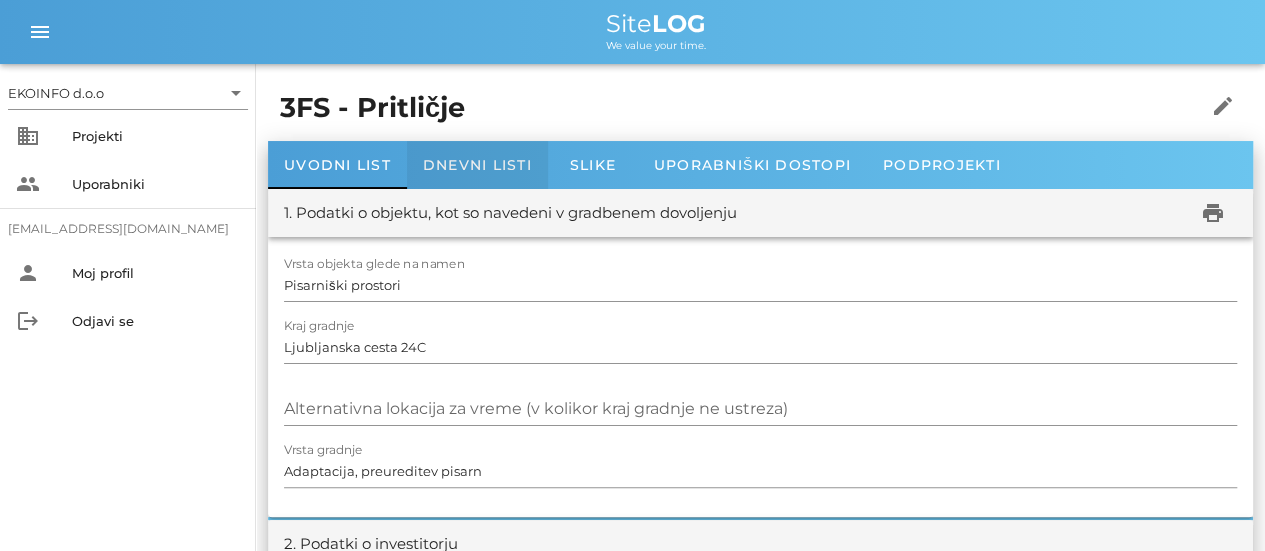 click on "Dnevni listi" at bounding box center (477, 165) 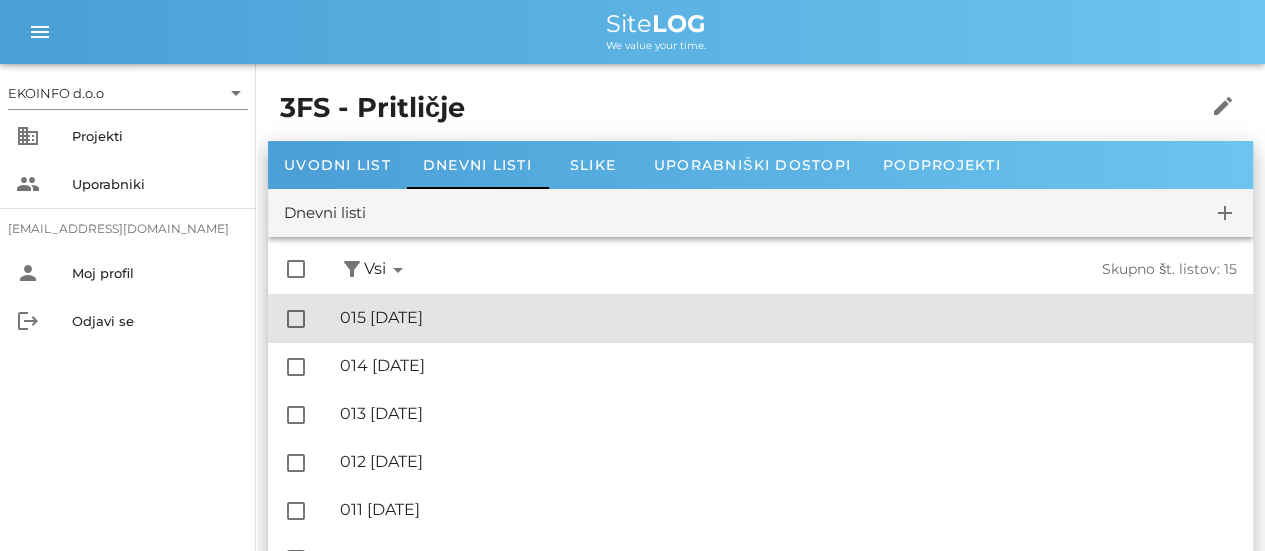 click on "🔏  015 [DATE]" at bounding box center (788, 317) 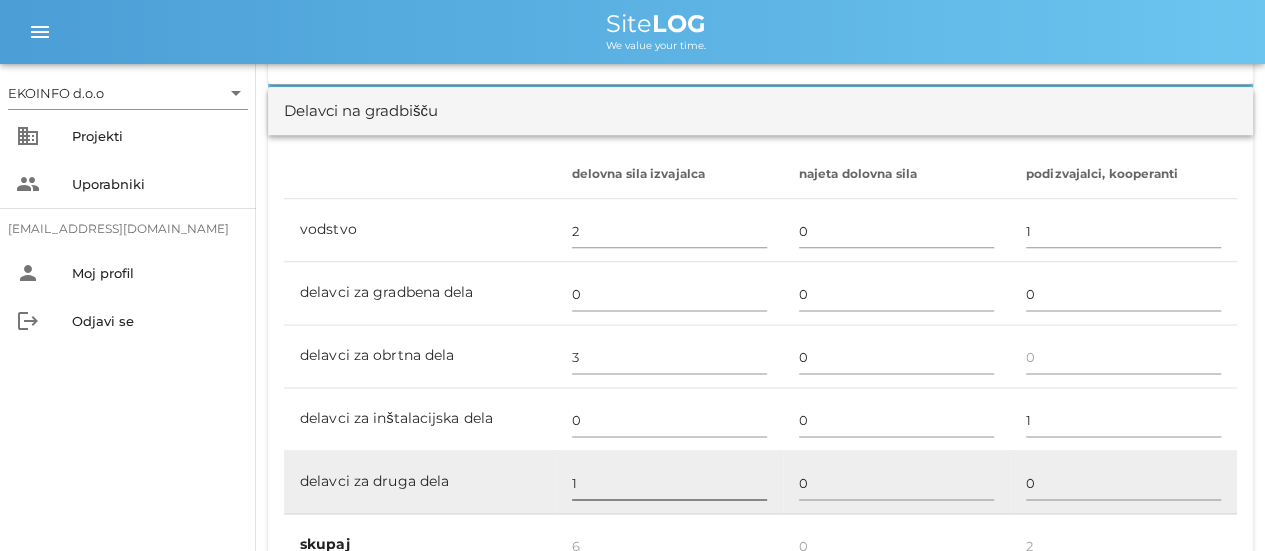 scroll, scrollTop: 1000, scrollLeft: 0, axis: vertical 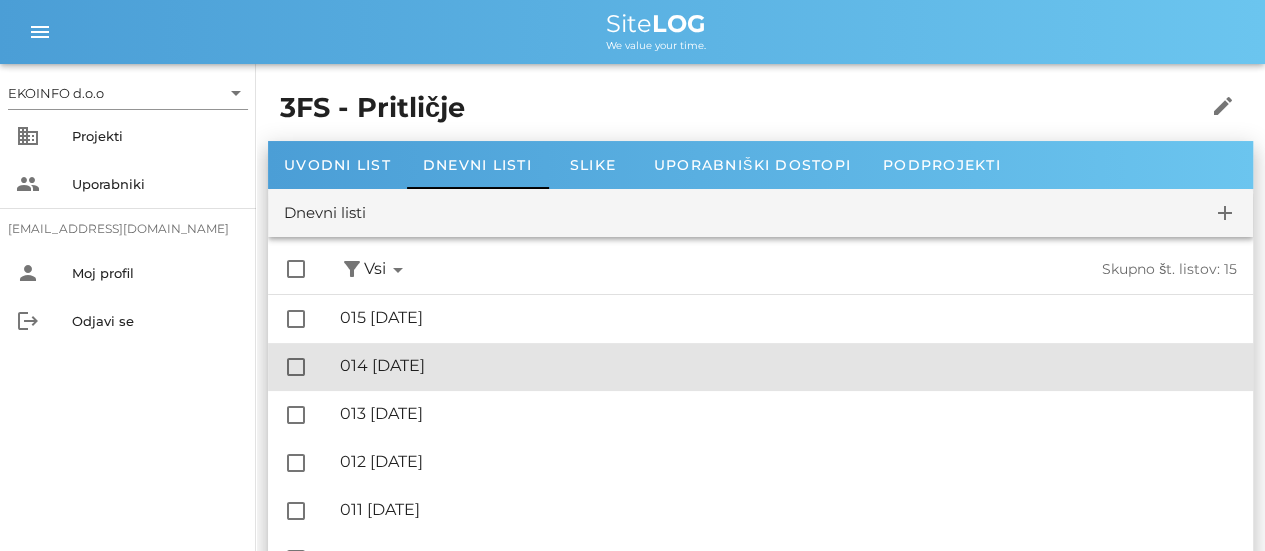 click on "🔏  014 [DATE]" at bounding box center (788, 365) 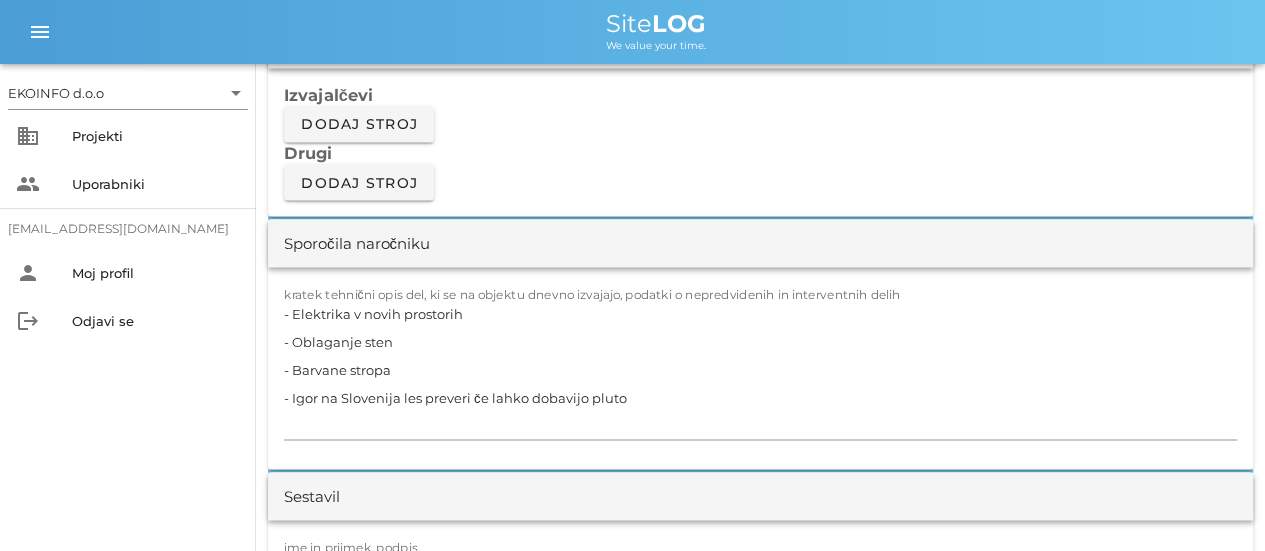 scroll, scrollTop: 1800, scrollLeft: 0, axis: vertical 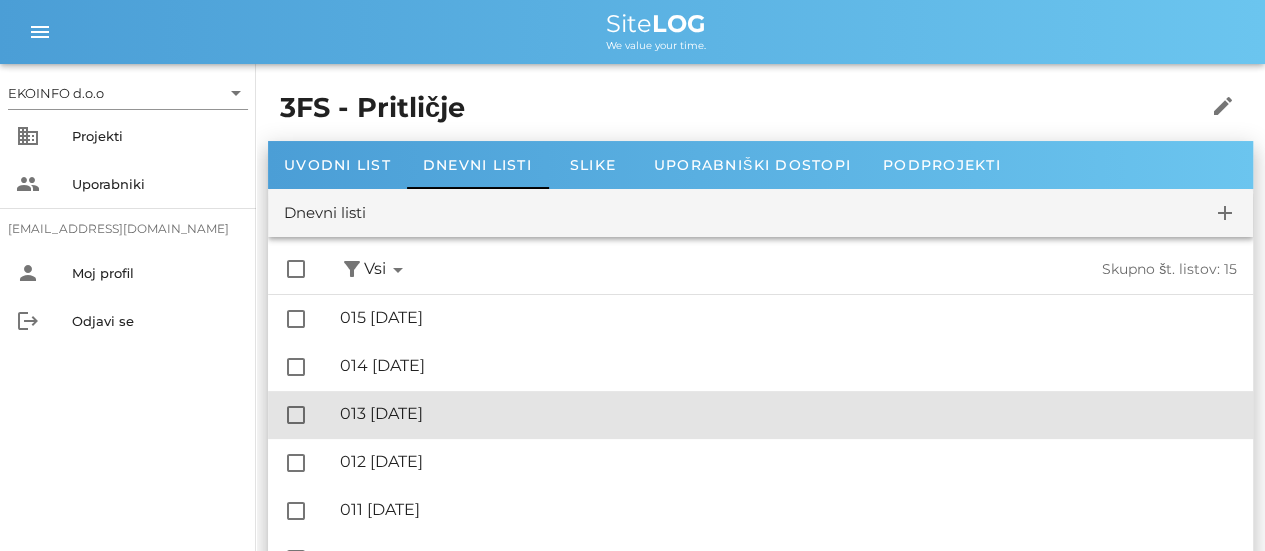 click on "🔏  013 [DATE]" at bounding box center (788, 413) 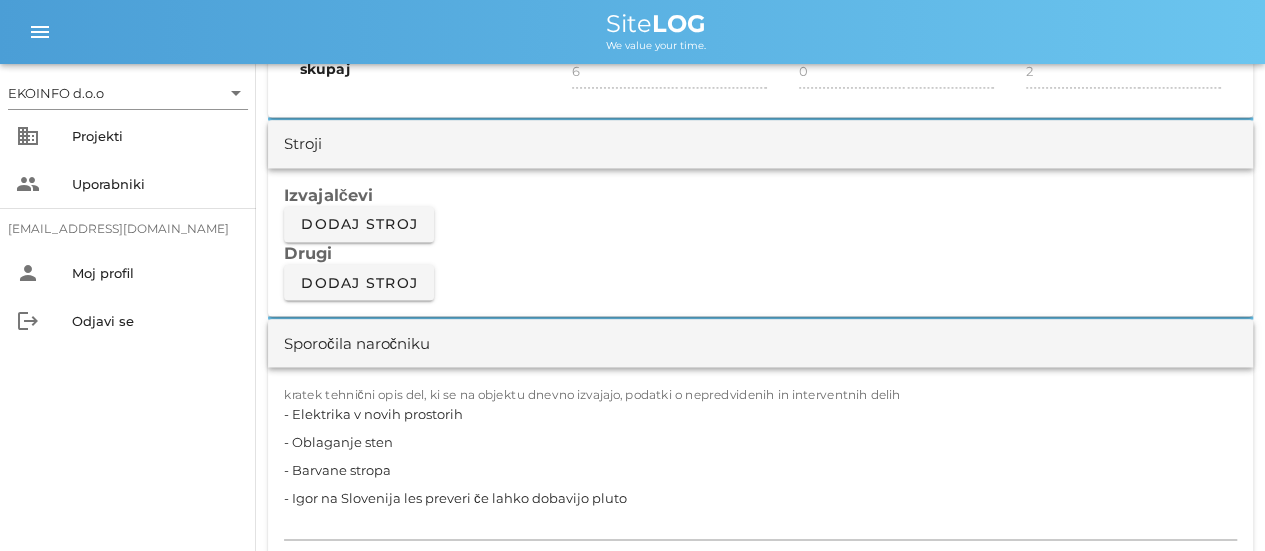 scroll, scrollTop: 1700, scrollLeft: 0, axis: vertical 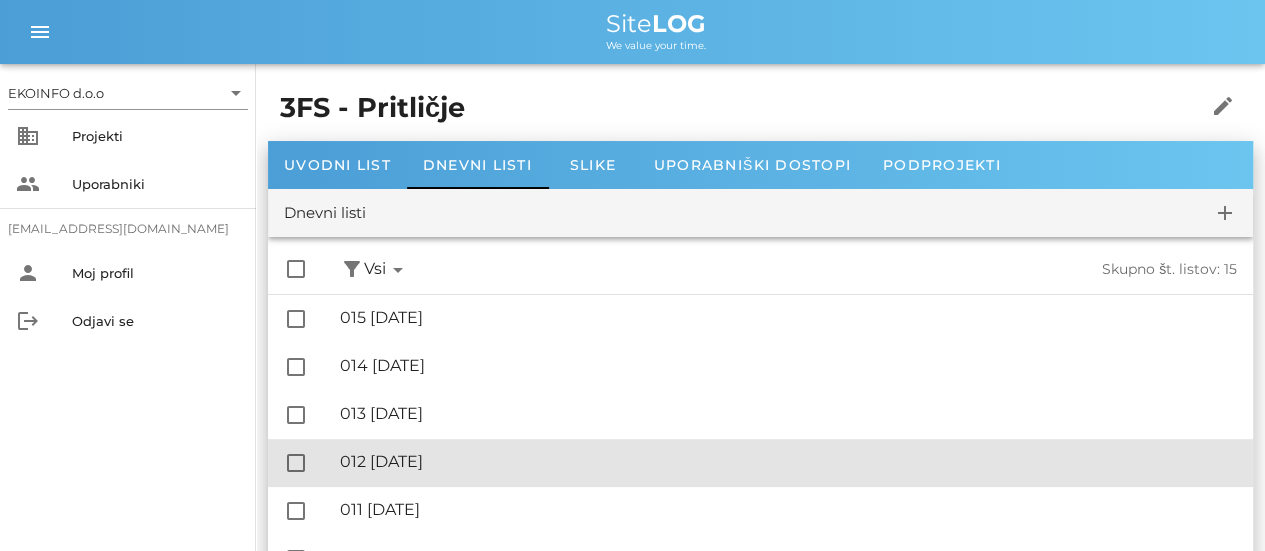 click on "🔏  012 [DATE]" at bounding box center (788, 461) 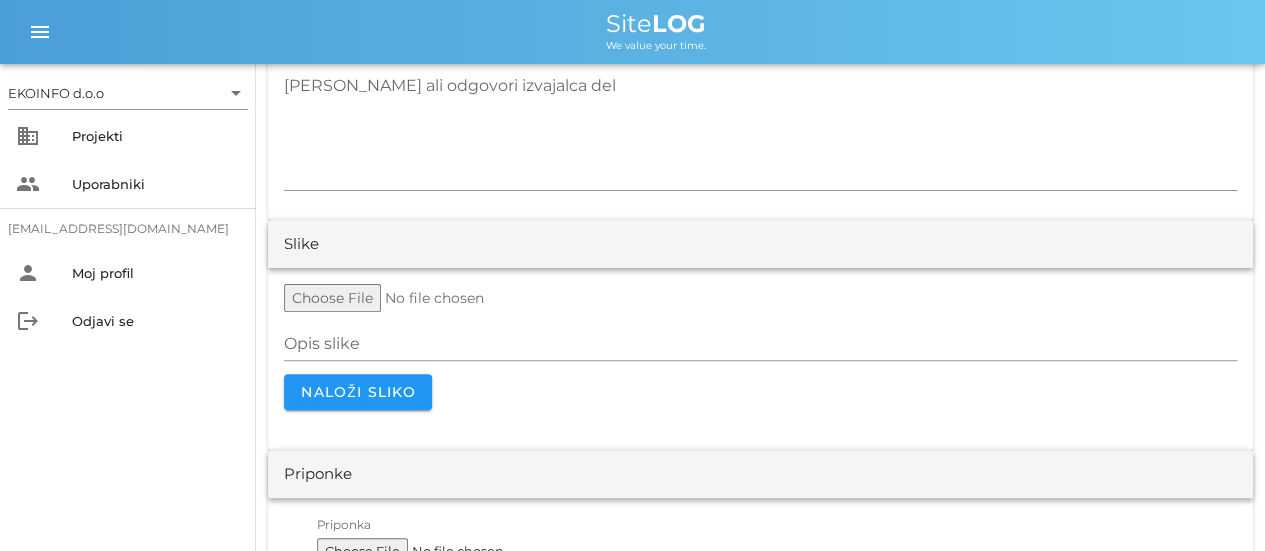 scroll, scrollTop: 4066, scrollLeft: 0, axis: vertical 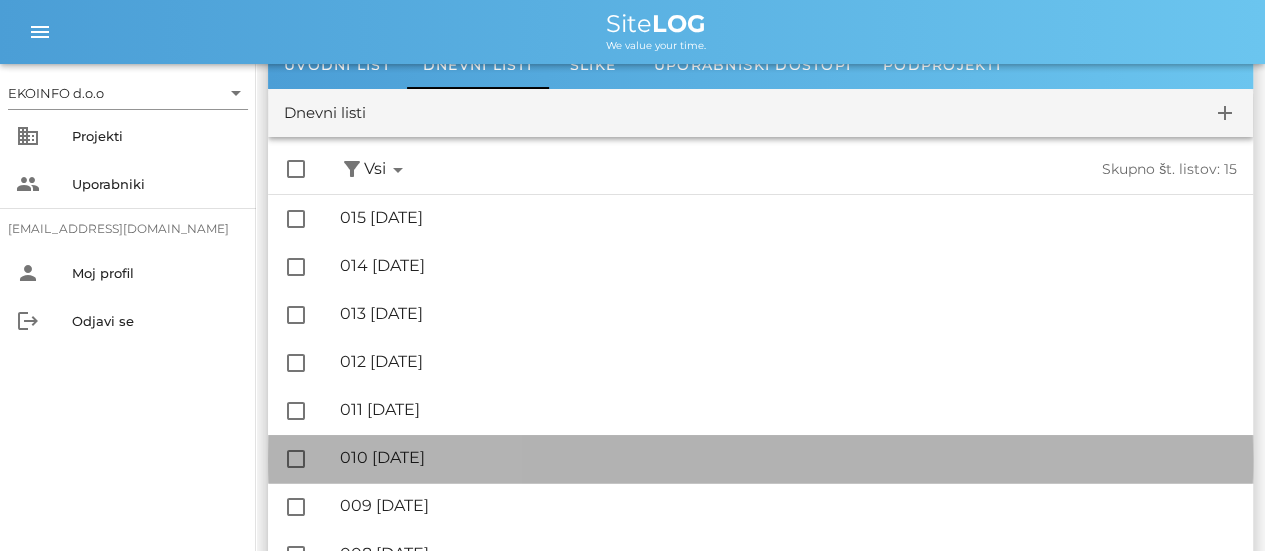 click on "🔏  010 [DATE]" at bounding box center (788, 457) 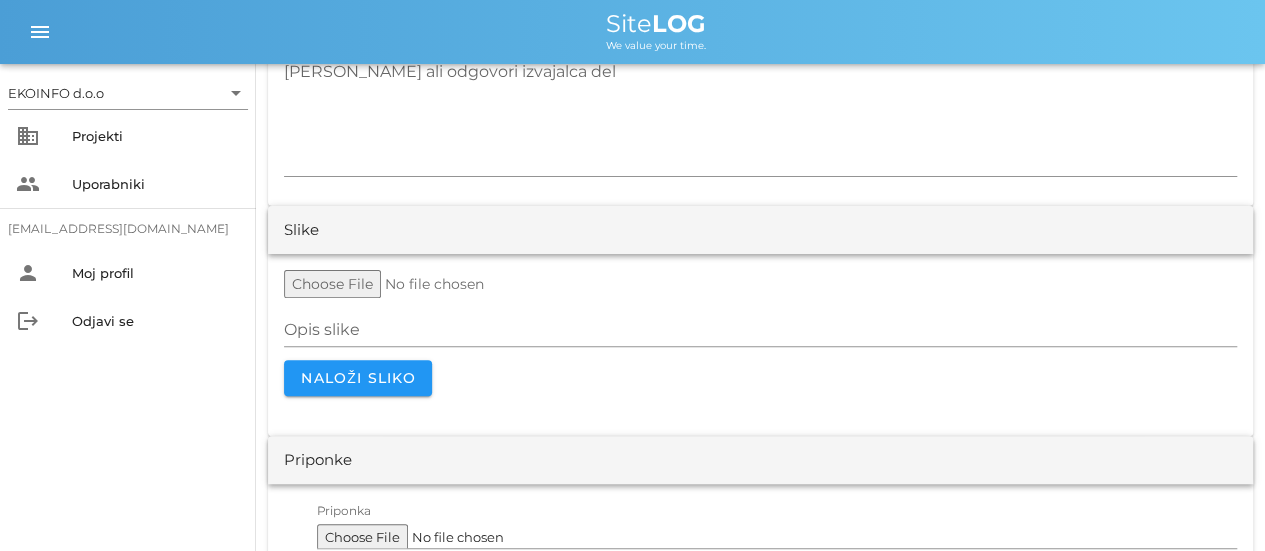 scroll, scrollTop: 4066, scrollLeft: 0, axis: vertical 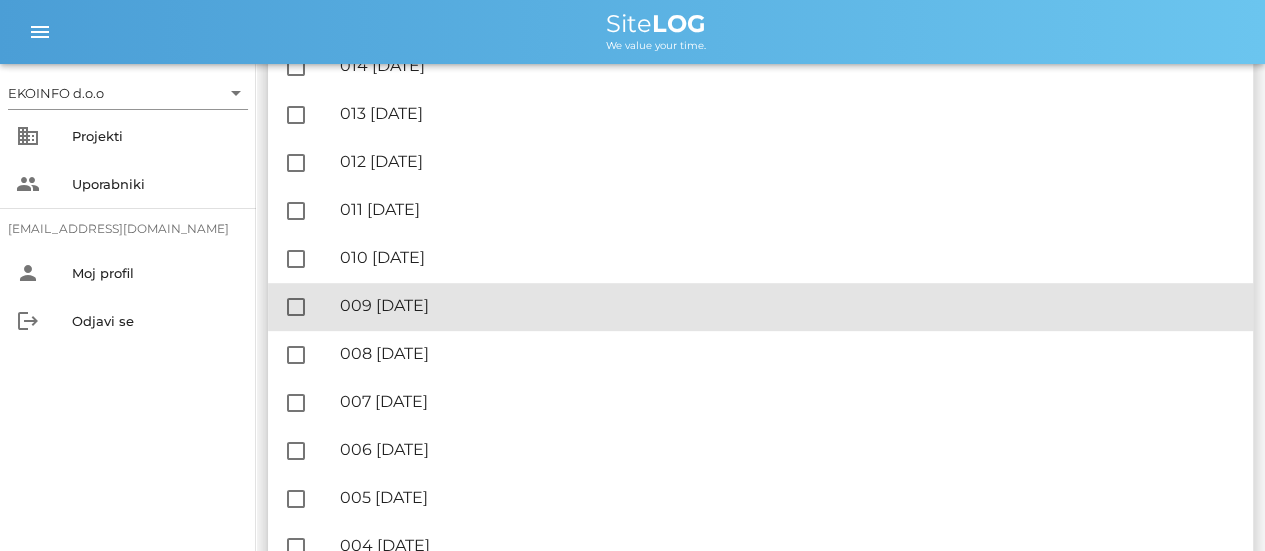 click on "🔏  009 [DATE]" at bounding box center [788, 305] 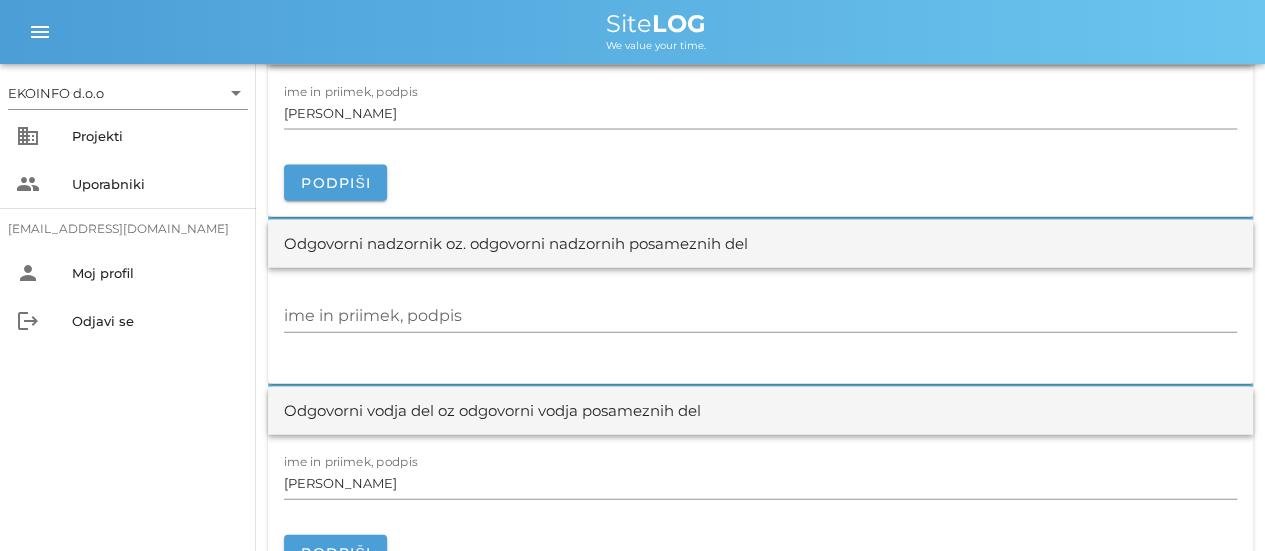 scroll, scrollTop: 2200, scrollLeft: 0, axis: vertical 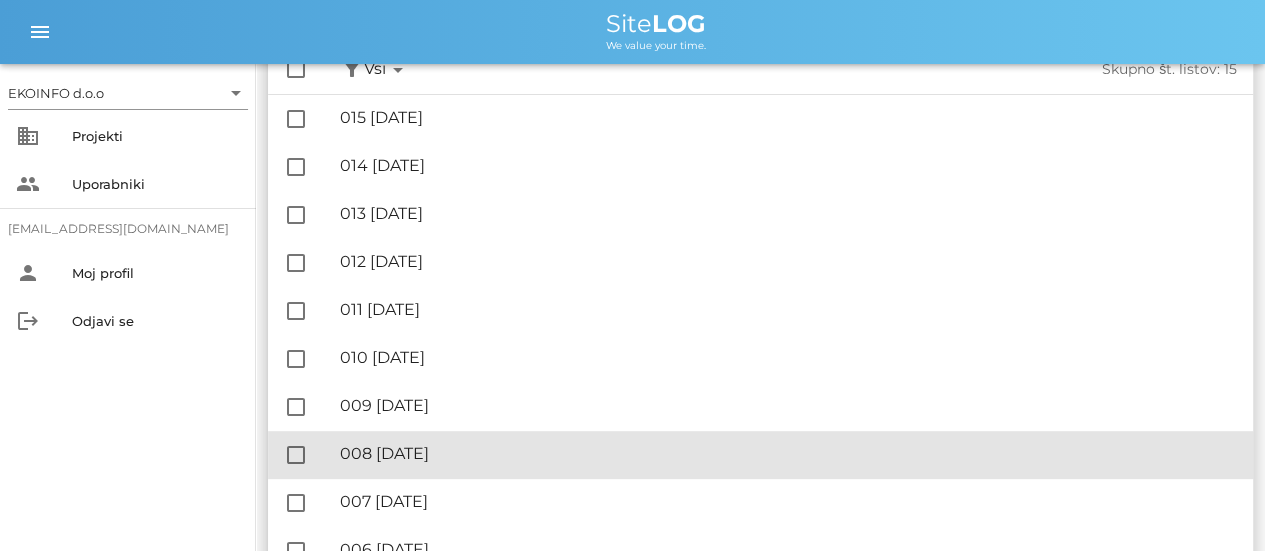 click on "🔏  008 [DATE]" at bounding box center (788, 453) 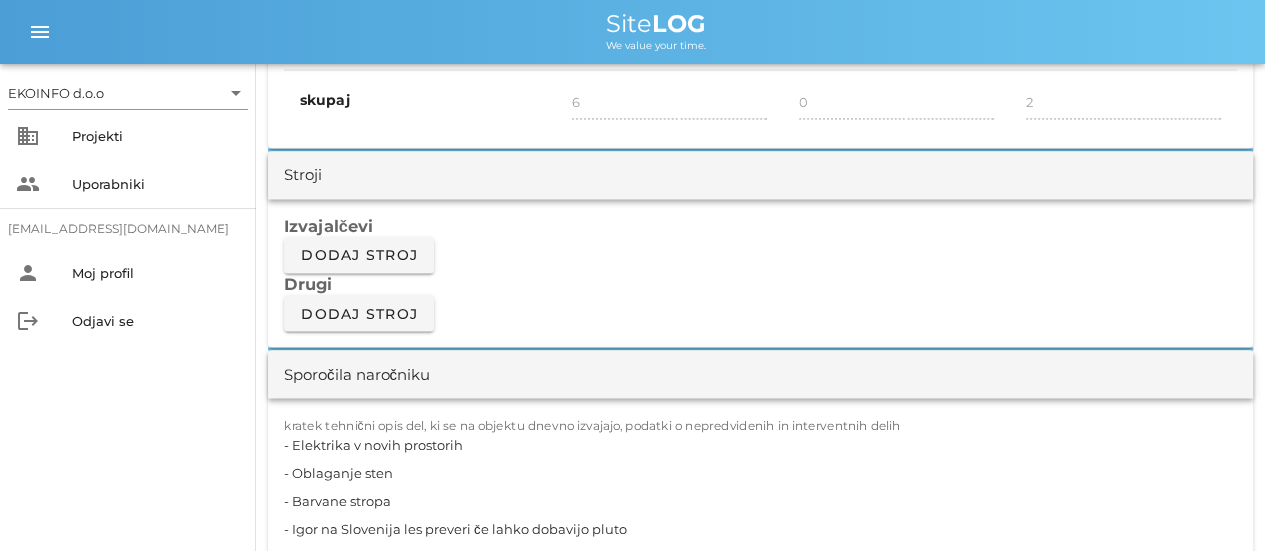 scroll, scrollTop: 1800, scrollLeft: 0, axis: vertical 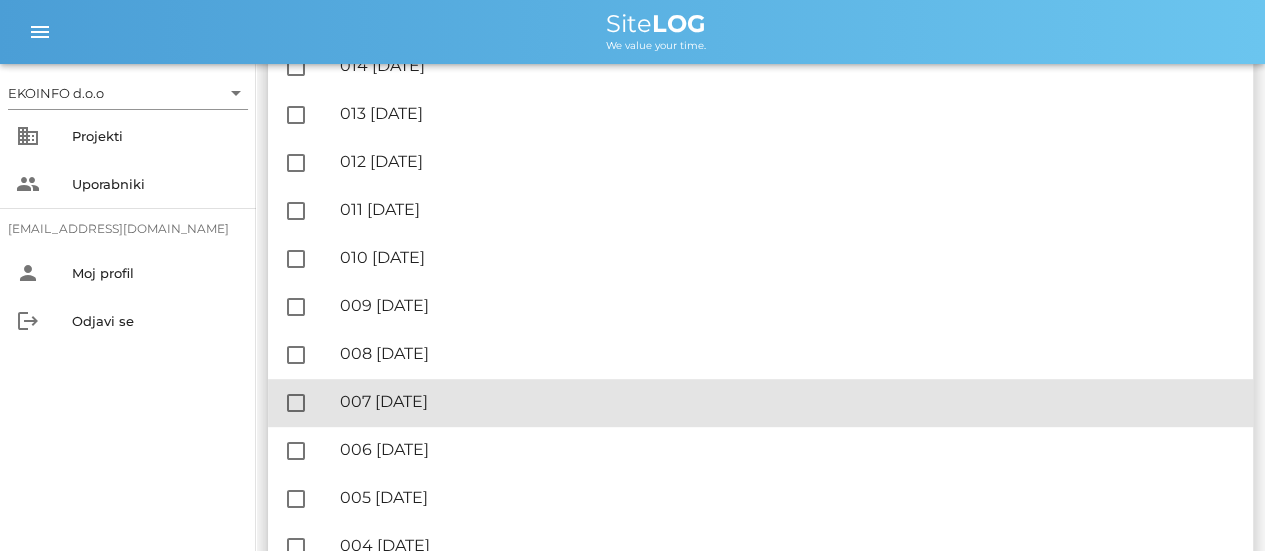 drag, startPoint x: 431, startPoint y: 396, endPoint x: 442, endPoint y: 395, distance: 11.045361 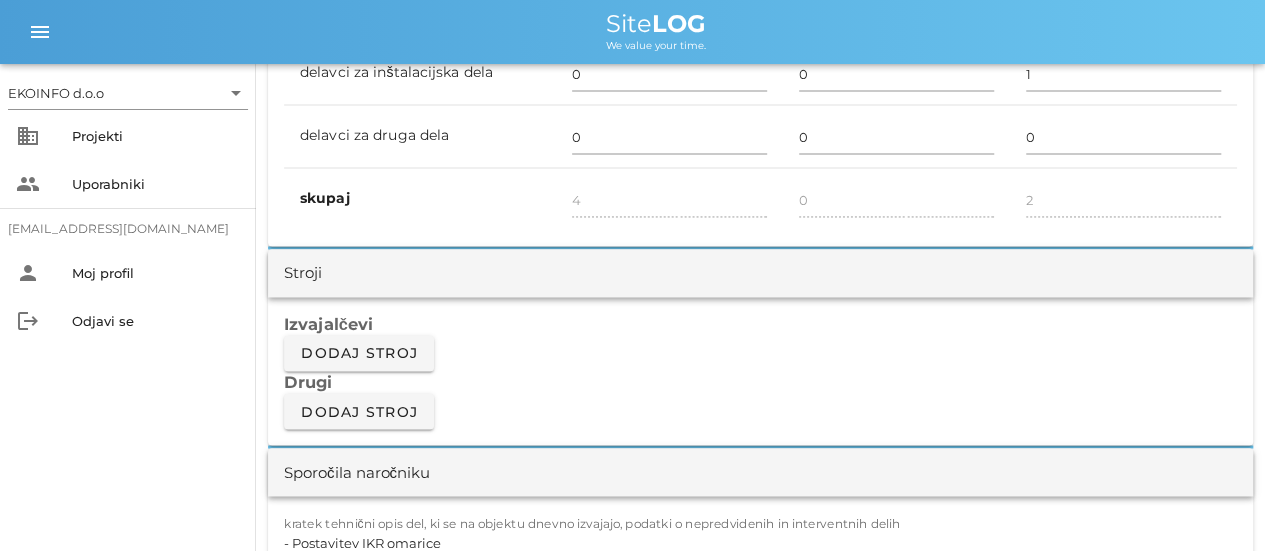 scroll, scrollTop: 1800, scrollLeft: 0, axis: vertical 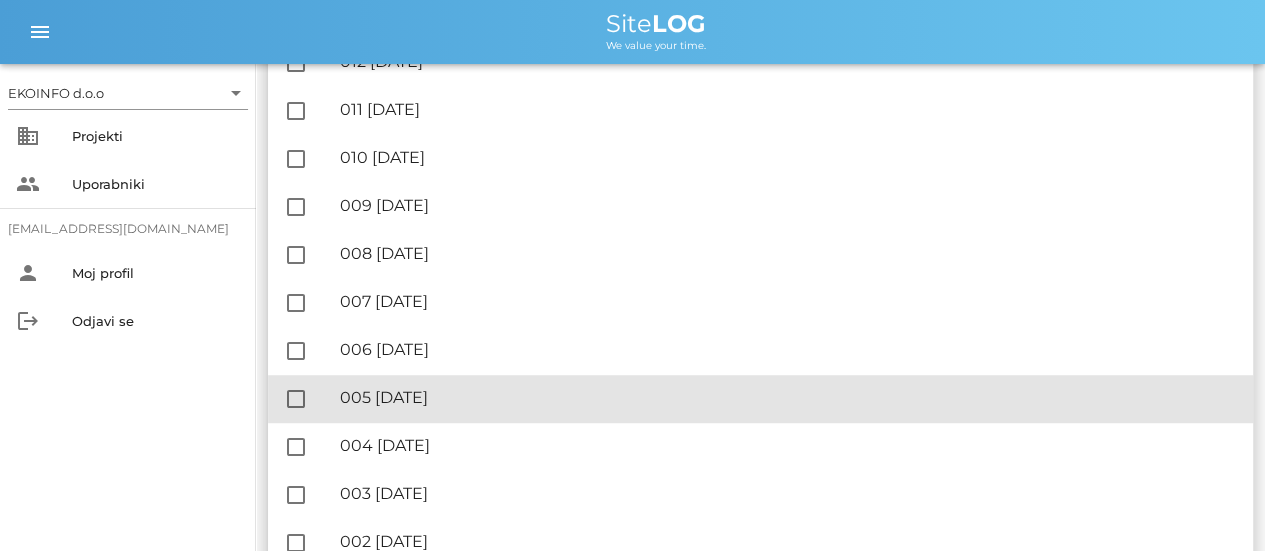 click on "🔏  005 [DATE]" at bounding box center (788, 397) 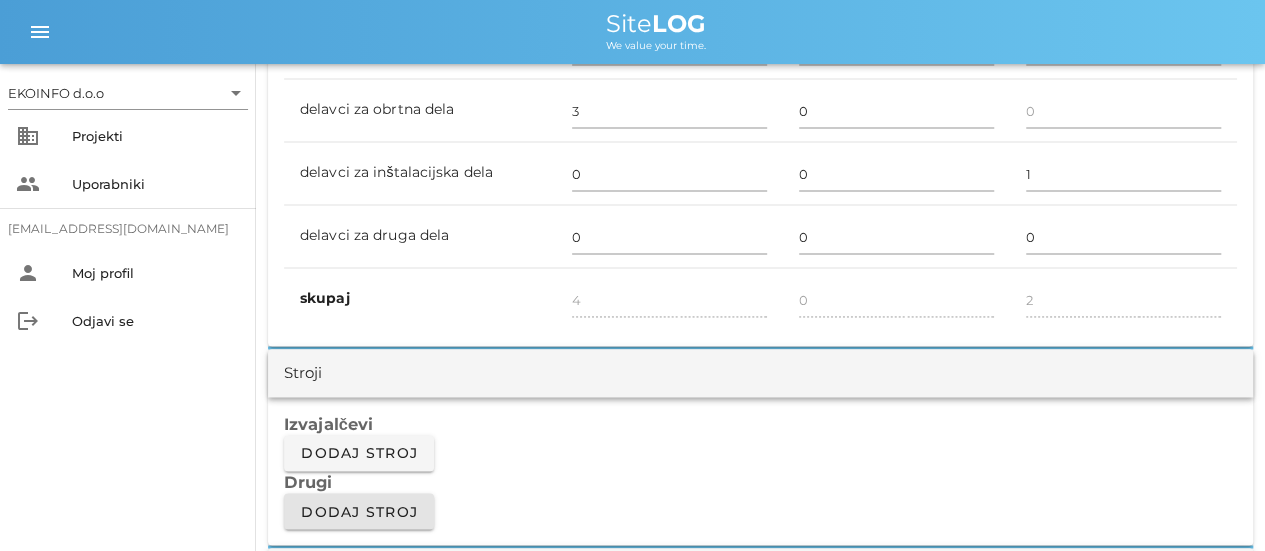 scroll, scrollTop: 1800, scrollLeft: 0, axis: vertical 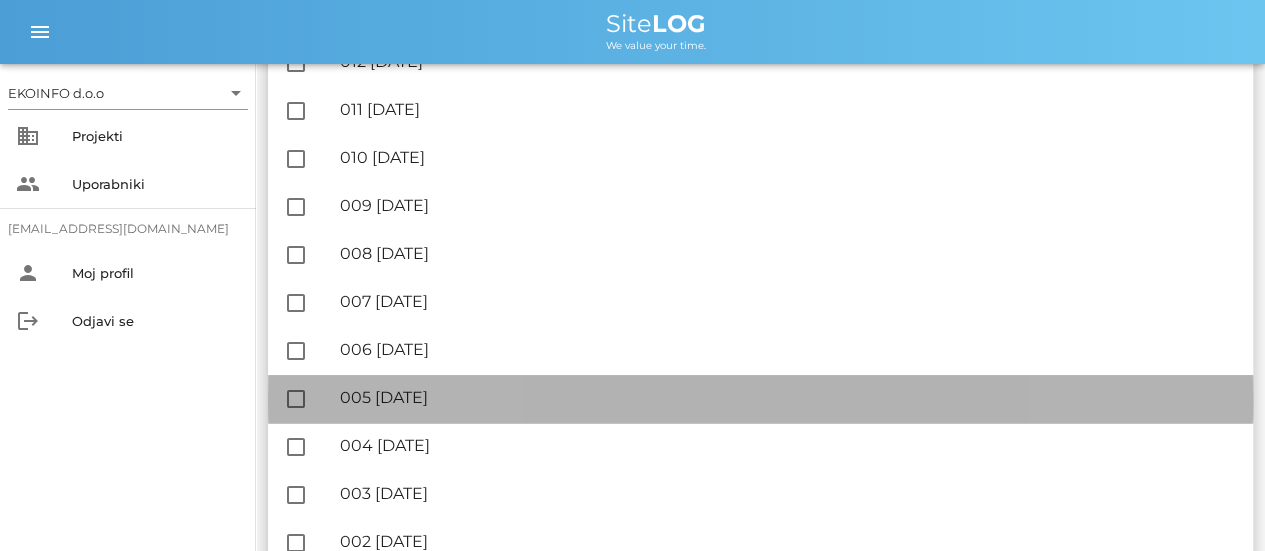 click on "🔏  005 [DATE]" at bounding box center (788, 397) 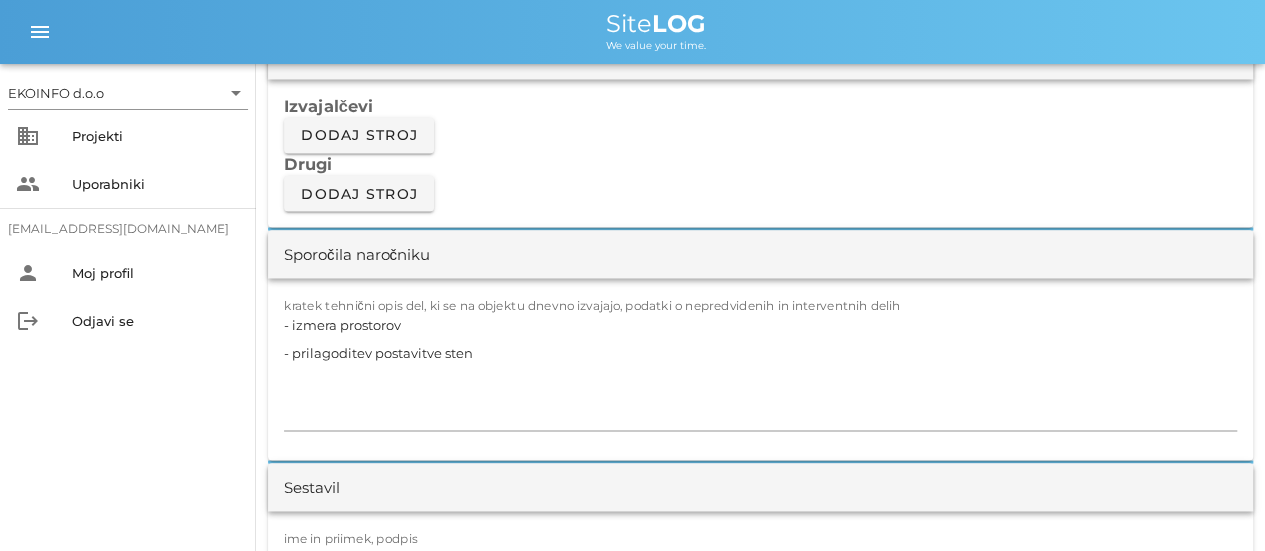 scroll, scrollTop: 1800, scrollLeft: 0, axis: vertical 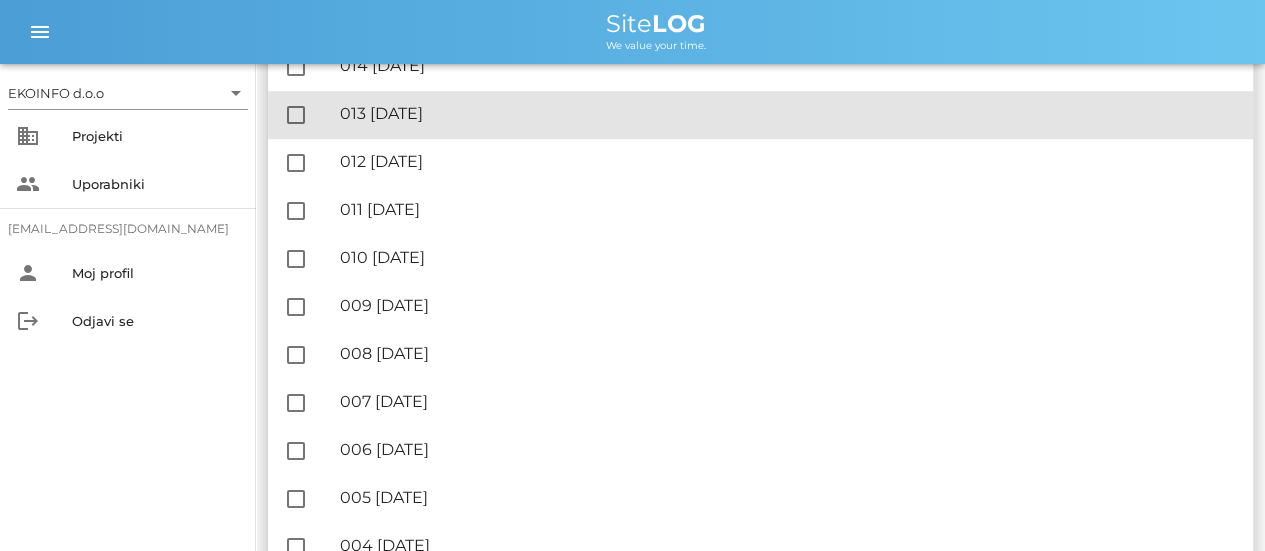 click on "🔏  013 [DATE]" at bounding box center [788, 113] 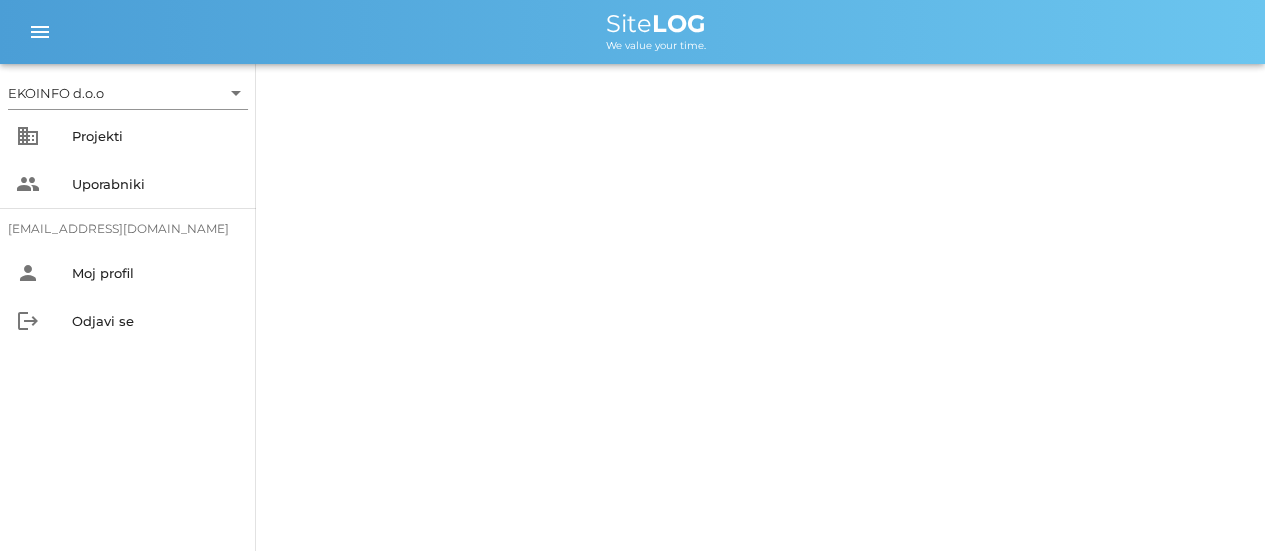 scroll, scrollTop: 0, scrollLeft: 0, axis: both 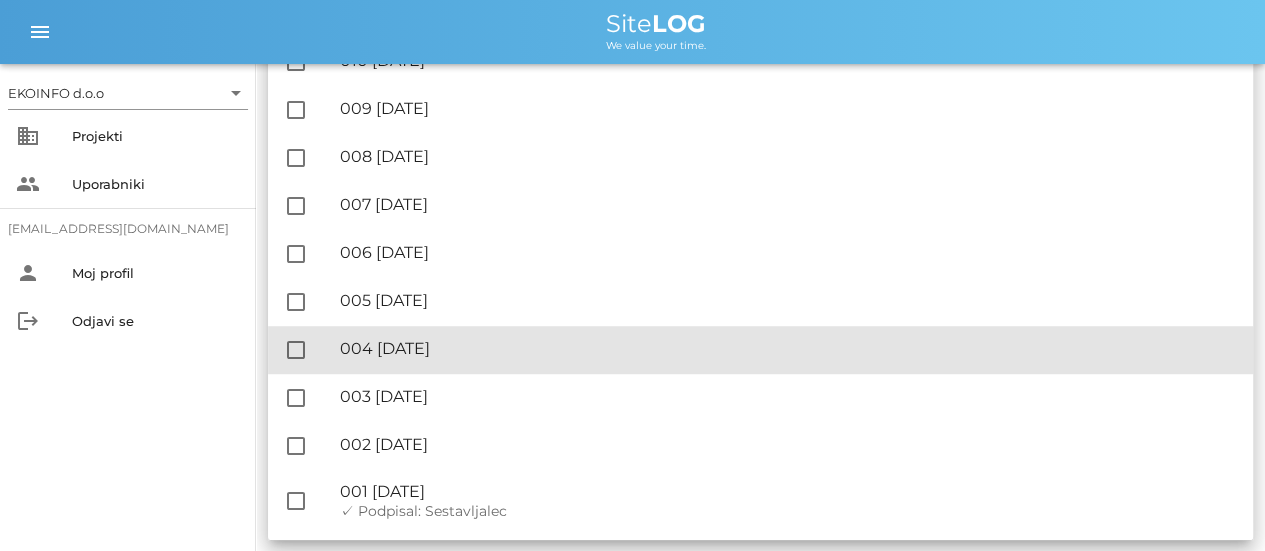 click on "🔏  004 [DATE]" at bounding box center (788, 348) 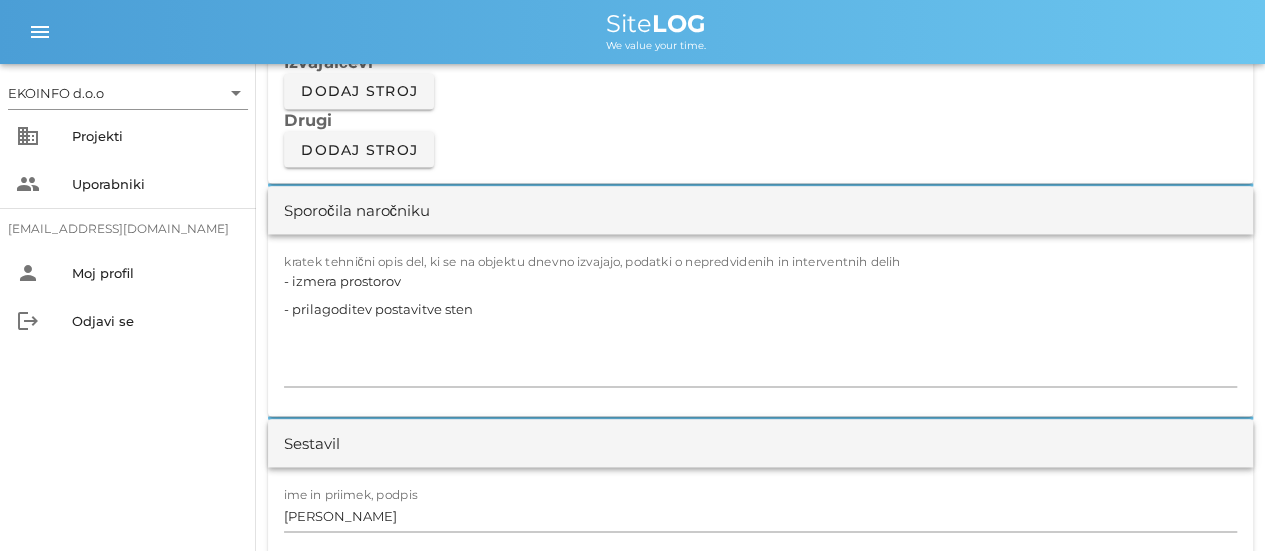 scroll, scrollTop: 1800, scrollLeft: 0, axis: vertical 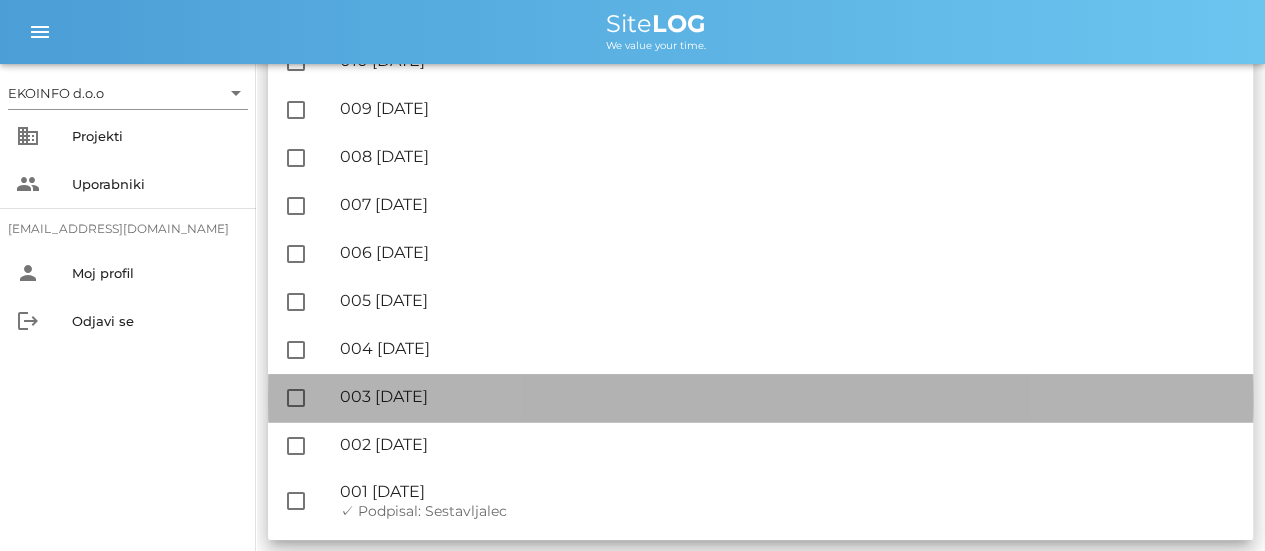 click on "🔏  003 [GEOGRAPHIC_DATA][DATE]" at bounding box center (788, 396) 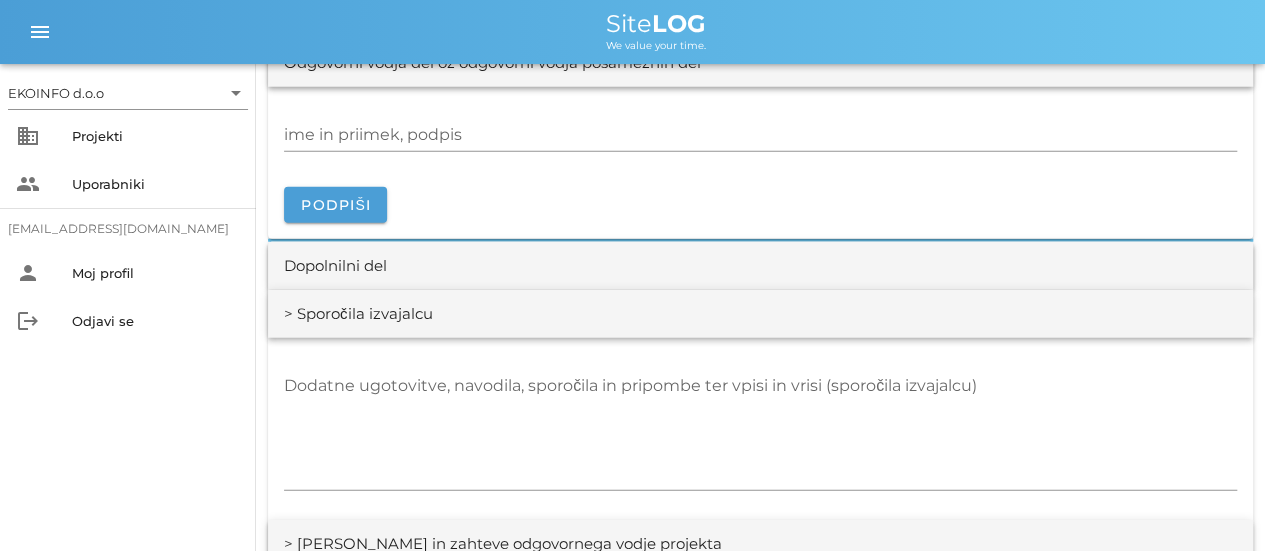 scroll, scrollTop: 2700, scrollLeft: 0, axis: vertical 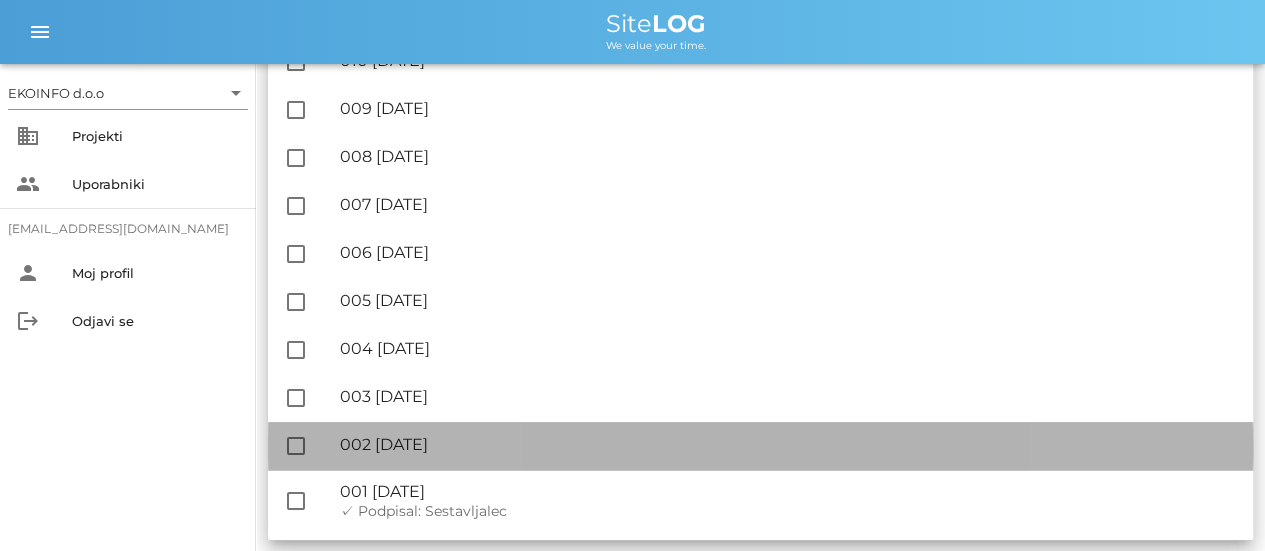 click on "🔏  002 [DATE]" at bounding box center [788, 444] 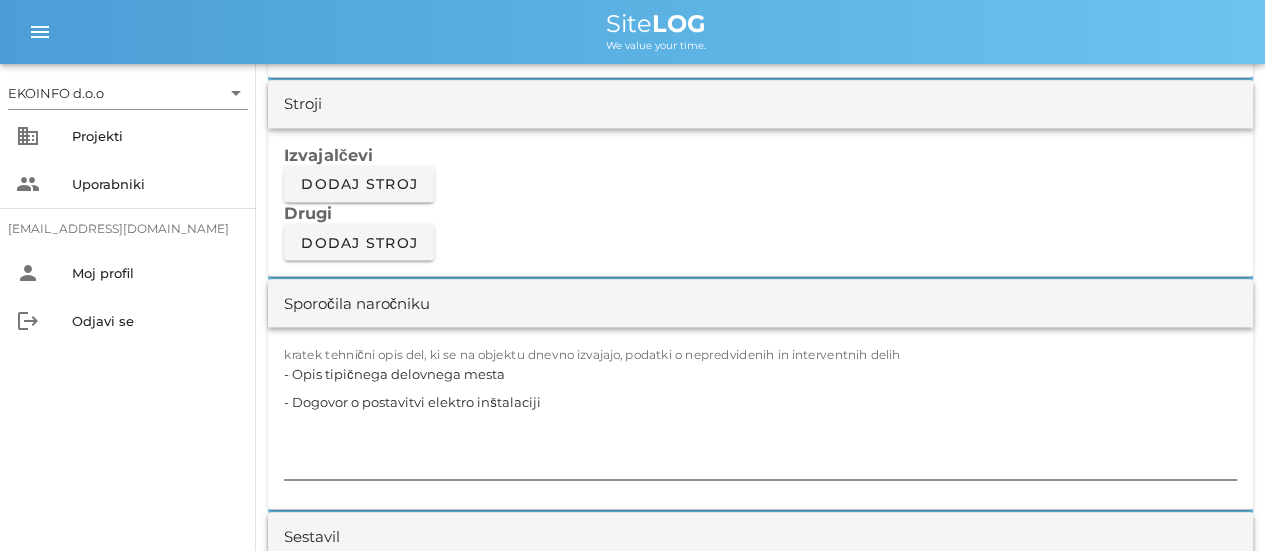 scroll, scrollTop: 1700, scrollLeft: 0, axis: vertical 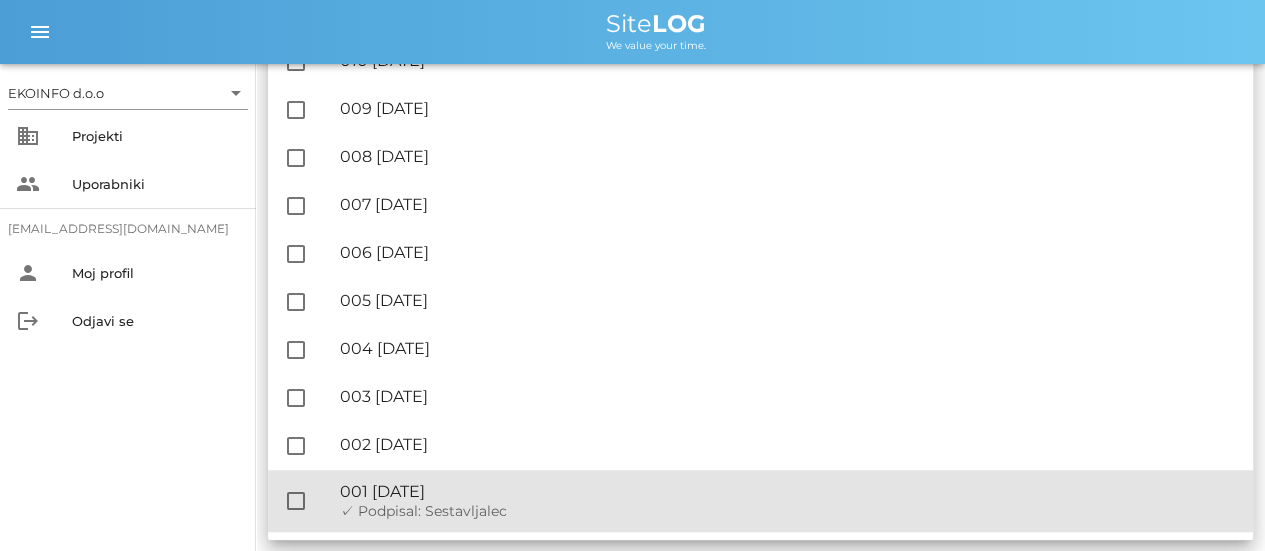 click on "🔏  001 [DATE]" at bounding box center (788, 491) 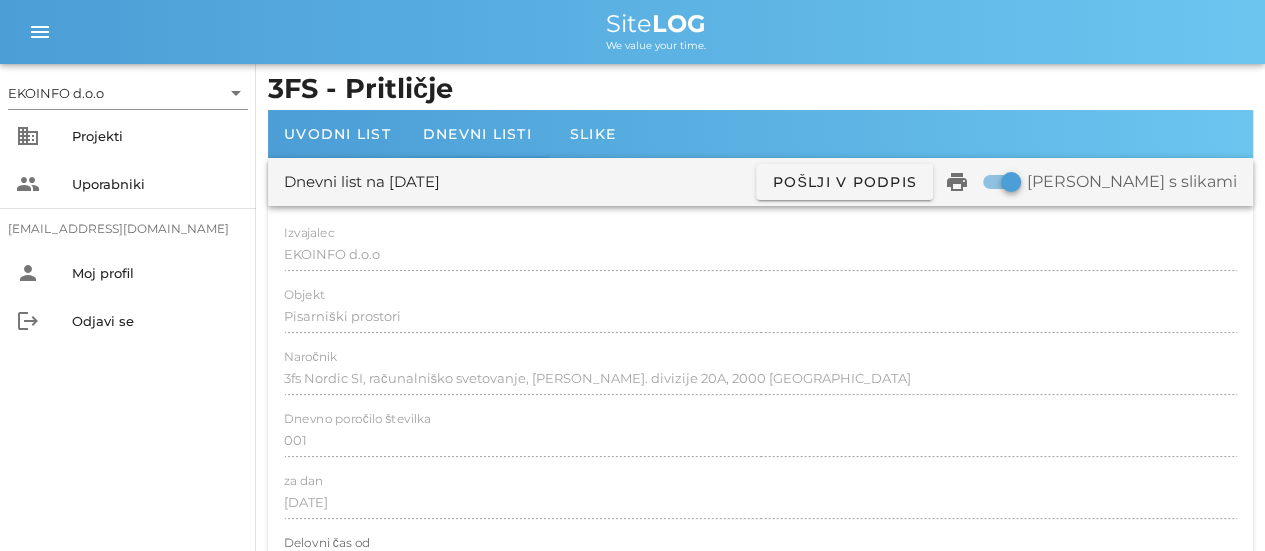 scroll, scrollTop: 0, scrollLeft: 0, axis: both 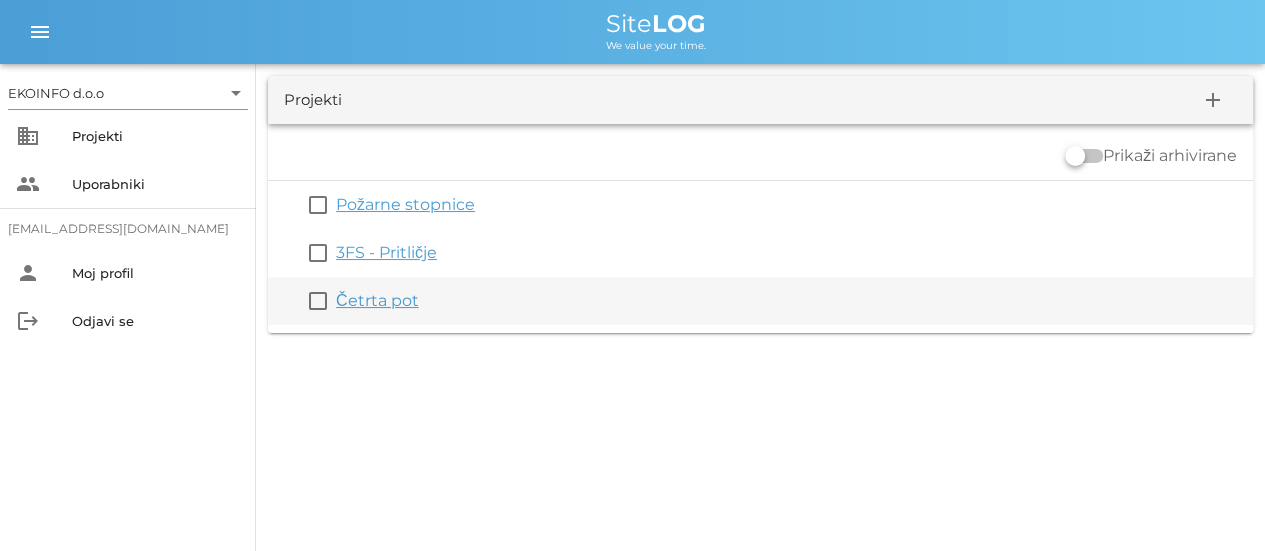 click on "Četrta pot" at bounding box center (377, 300) 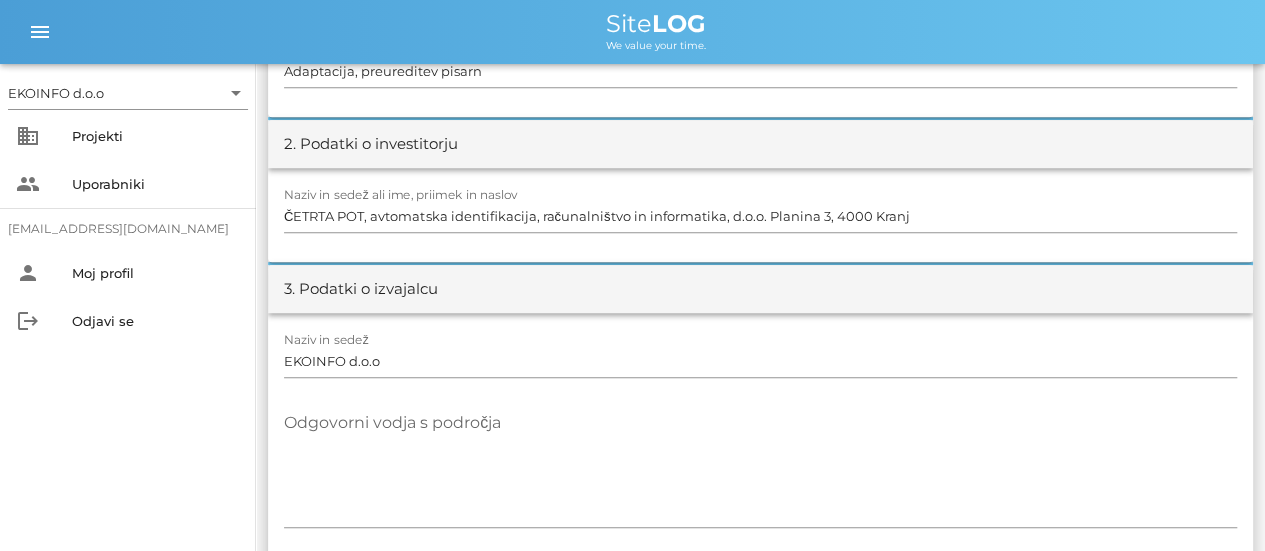 scroll, scrollTop: 0, scrollLeft: 0, axis: both 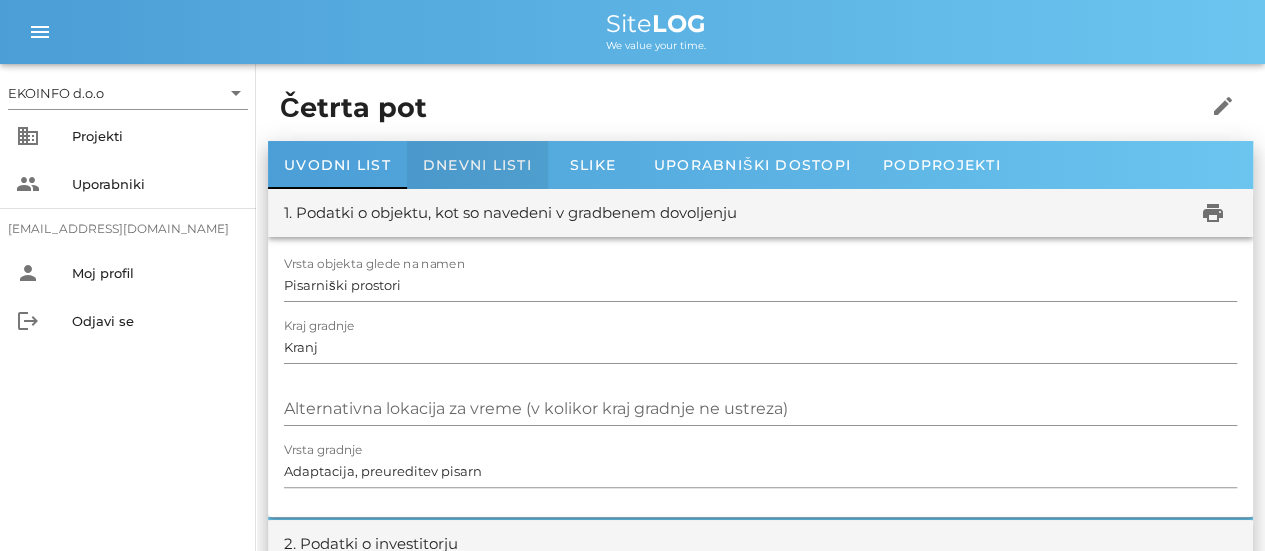 click on "Dnevni listi" at bounding box center (477, 165) 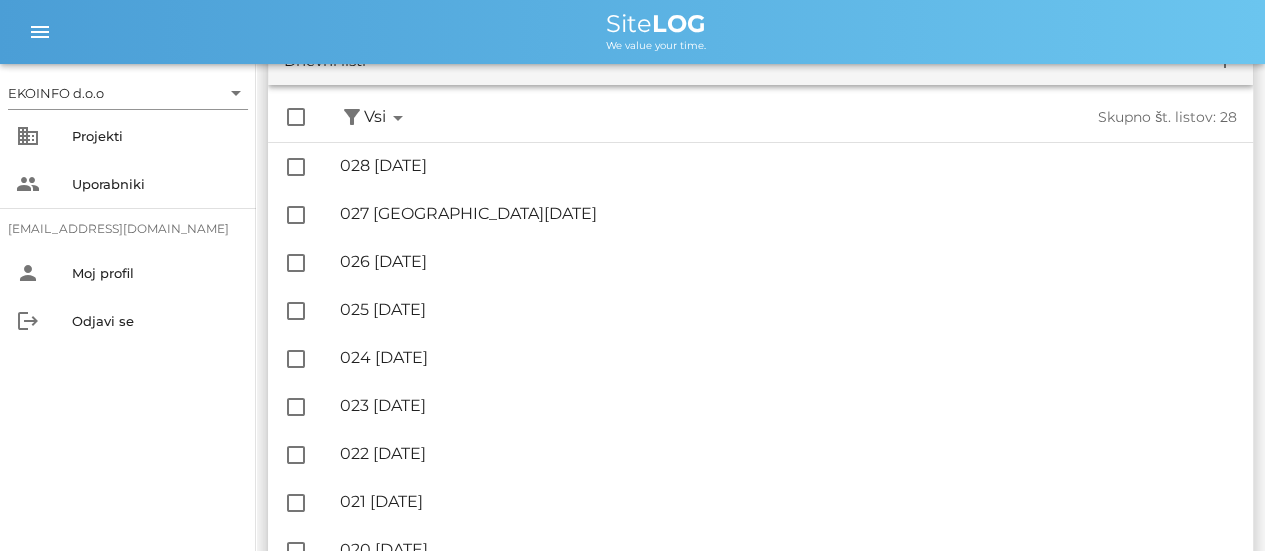 scroll, scrollTop: 0, scrollLeft: 0, axis: both 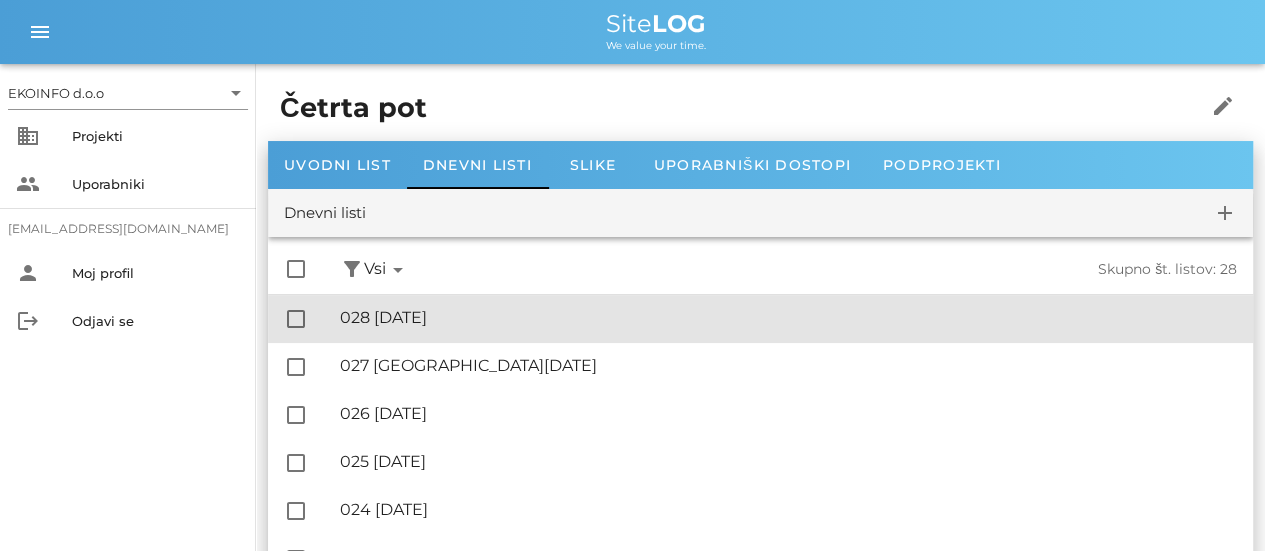 click on "🔏  028 [DATE]" at bounding box center [788, 317] 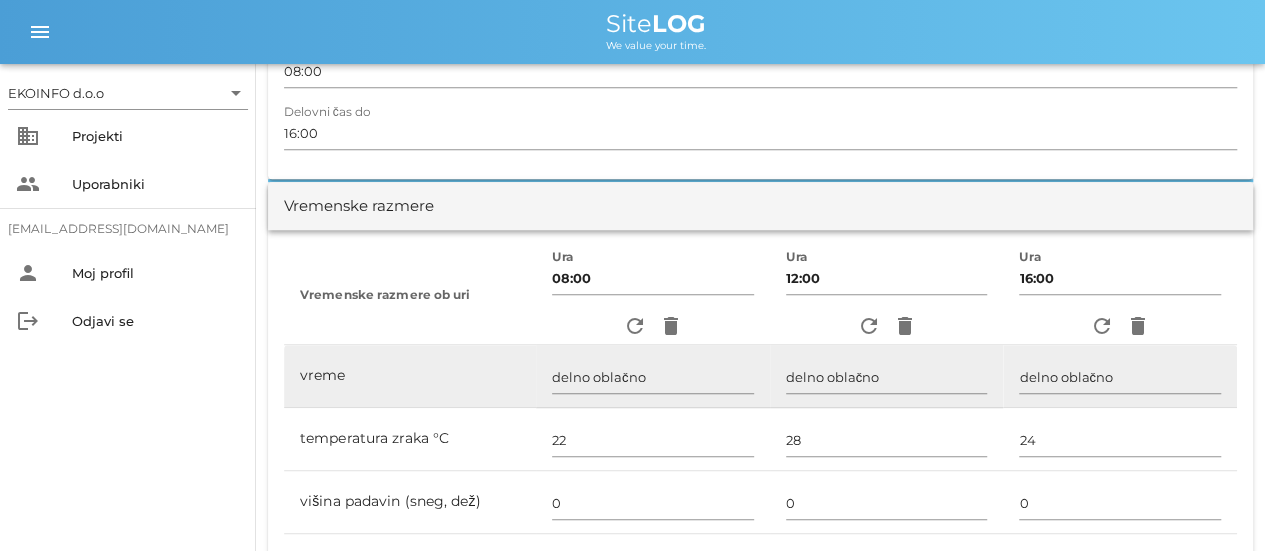scroll, scrollTop: 0, scrollLeft: 0, axis: both 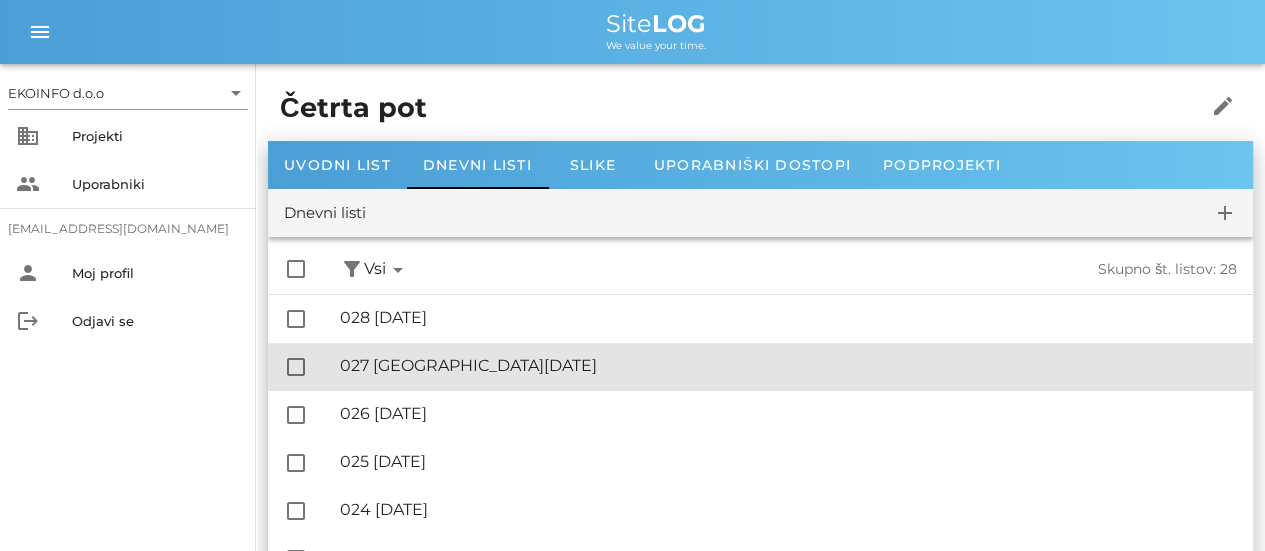 click on "🔏  027 [DATE]  ✓ Podpisal: Nadzornik  ✓ Podpisal: Sestavljalec  ✓ Podpisal: Odgovorni" at bounding box center [788, 366] 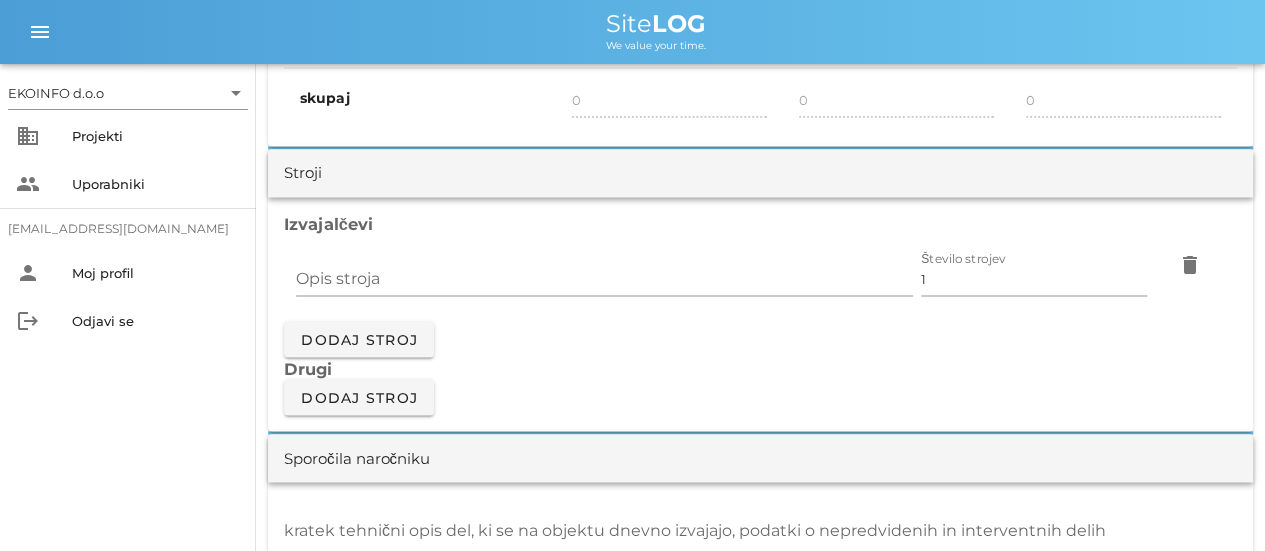 scroll, scrollTop: 1800, scrollLeft: 0, axis: vertical 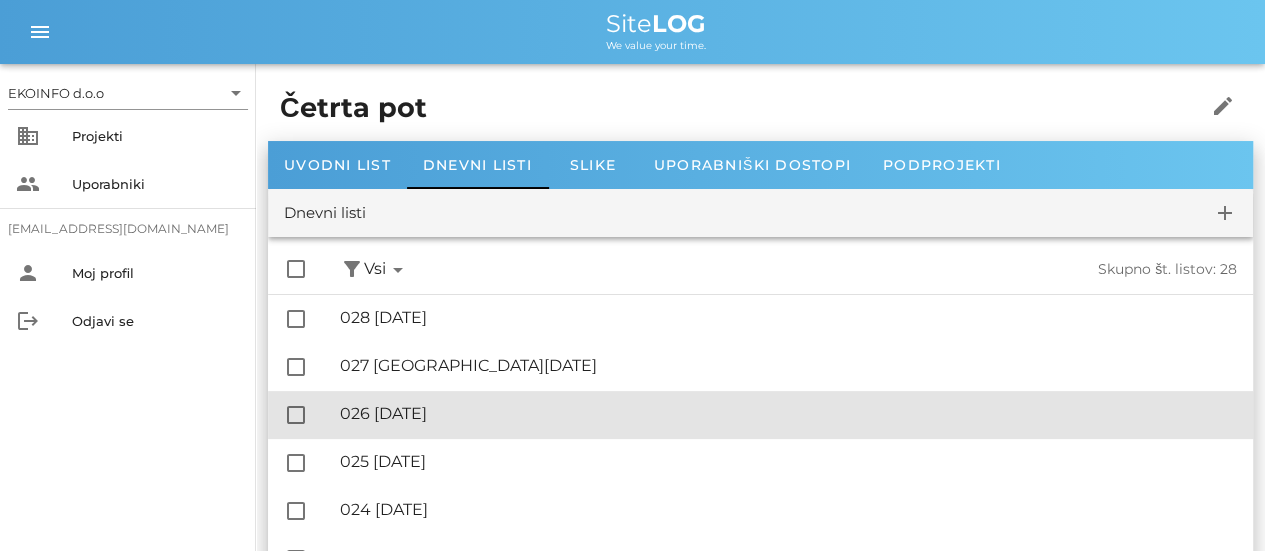 click on "🔏  026 [DATE]  ✓ Podpisal: Nadzornik  ✓ Podpisal: Sestavljalec  ✓ Podpisal: Odgovorni" at bounding box center (788, 414) 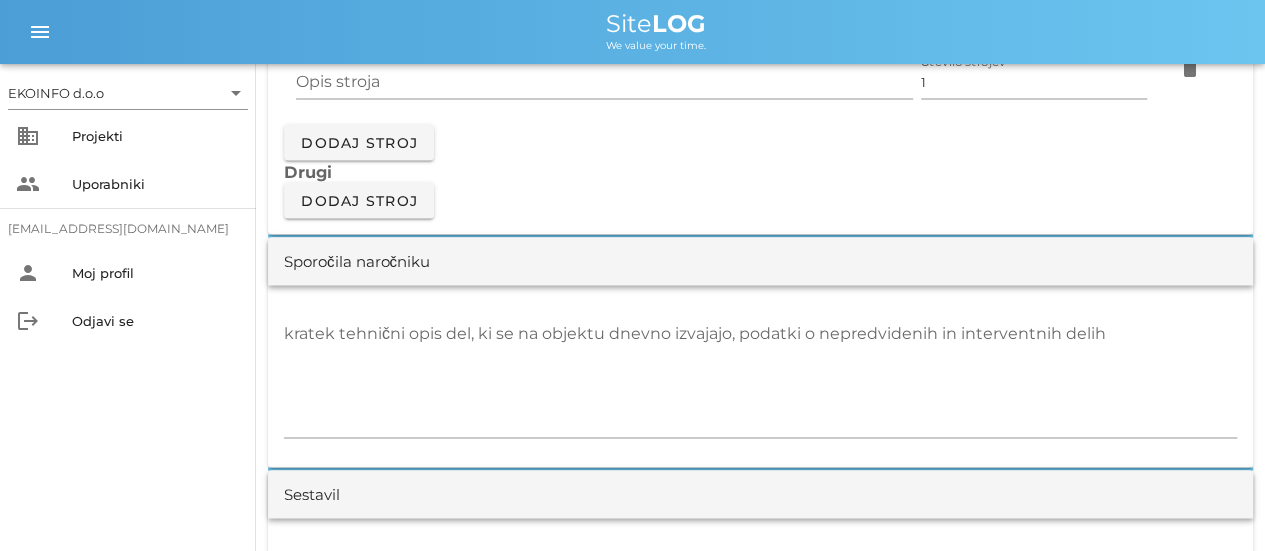 scroll, scrollTop: 1800, scrollLeft: 0, axis: vertical 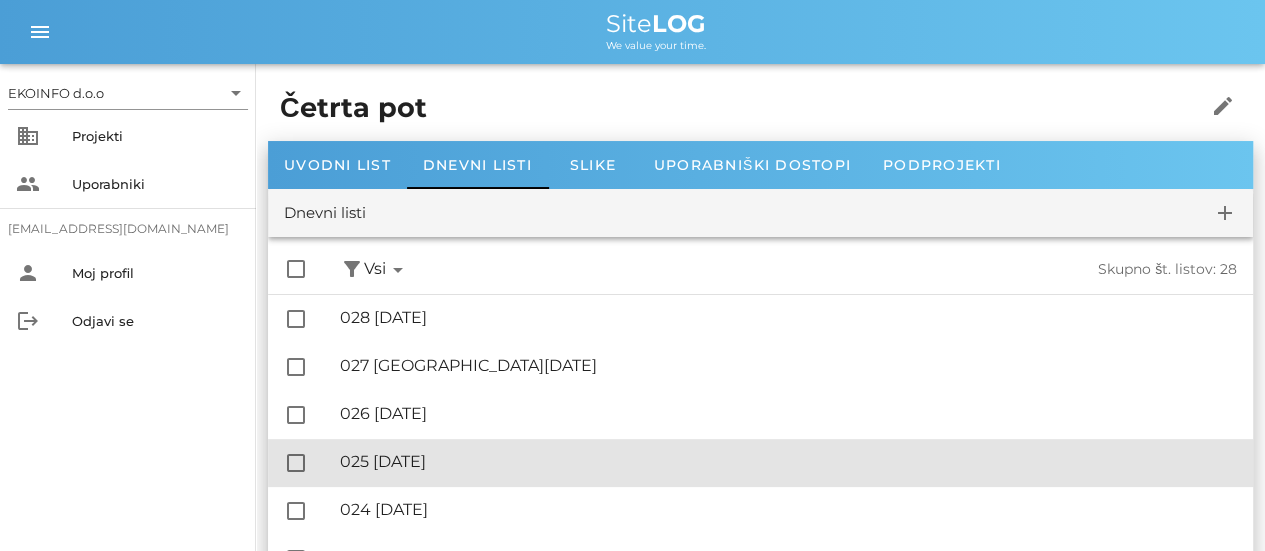 click on "🔏  025 [DATE]" at bounding box center (788, 461) 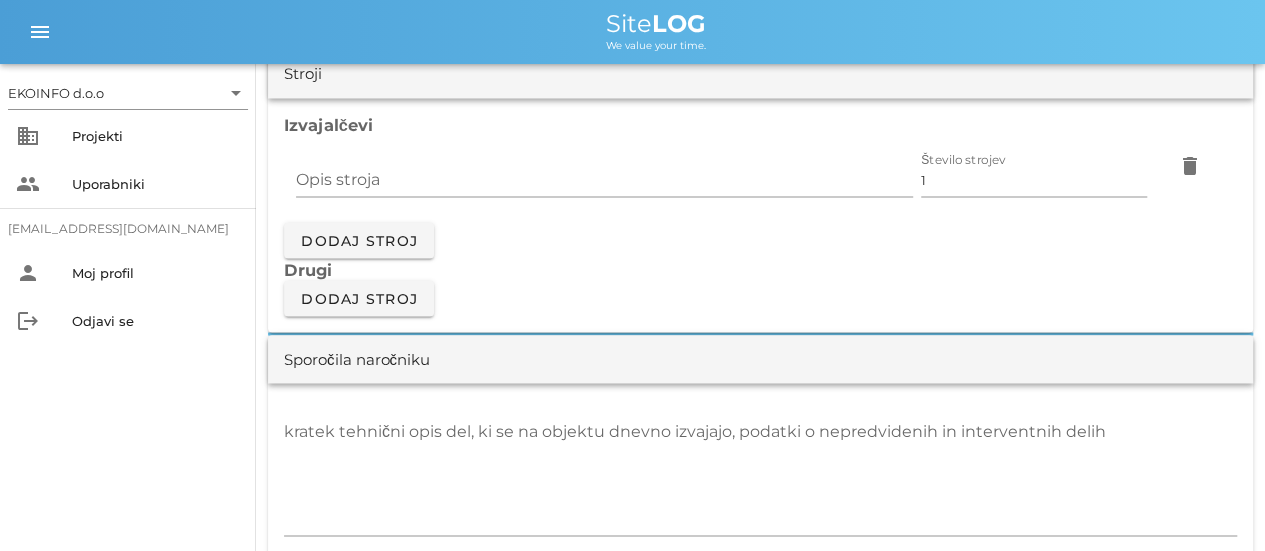 scroll, scrollTop: 1700, scrollLeft: 0, axis: vertical 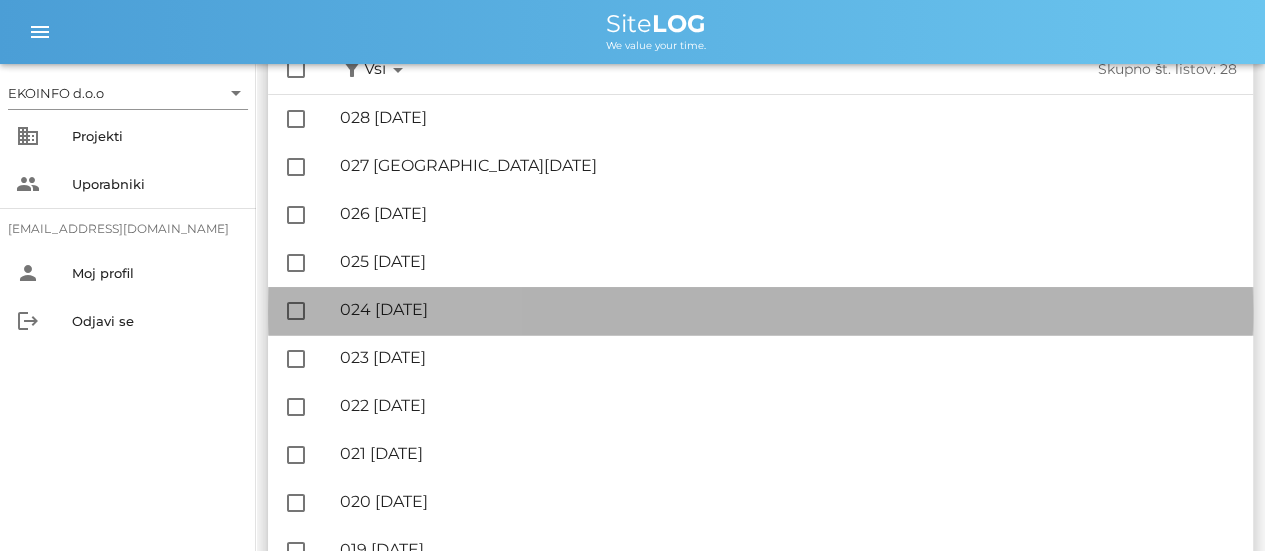 click on "🔏  024 [DATE]" at bounding box center (788, 309) 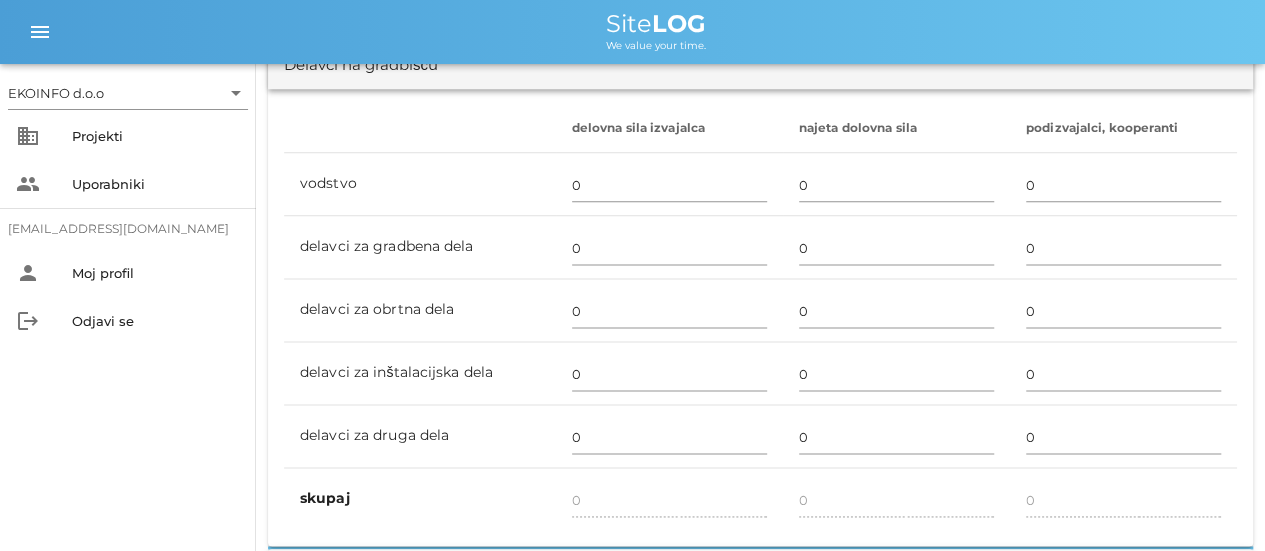 scroll, scrollTop: 1600, scrollLeft: 0, axis: vertical 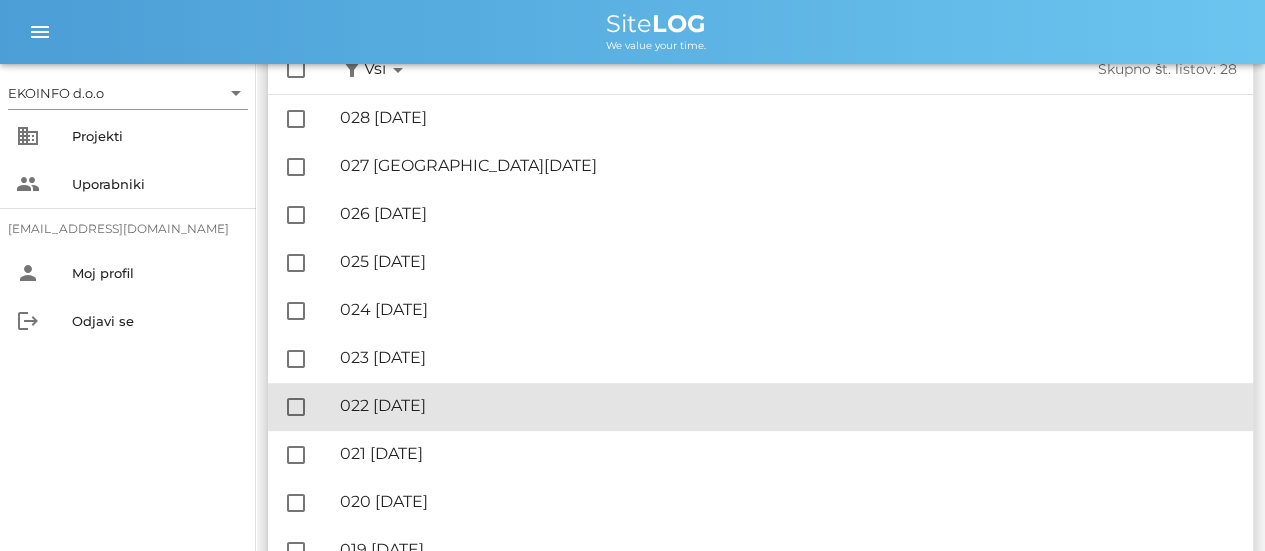 click on "🔏  022 [DATE]  ✓ Podpisal: Nadzornik  ✓ Podpisal: Sestavljalec  ✓ Podpisal: Odgovorni" at bounding box center [788, 406] 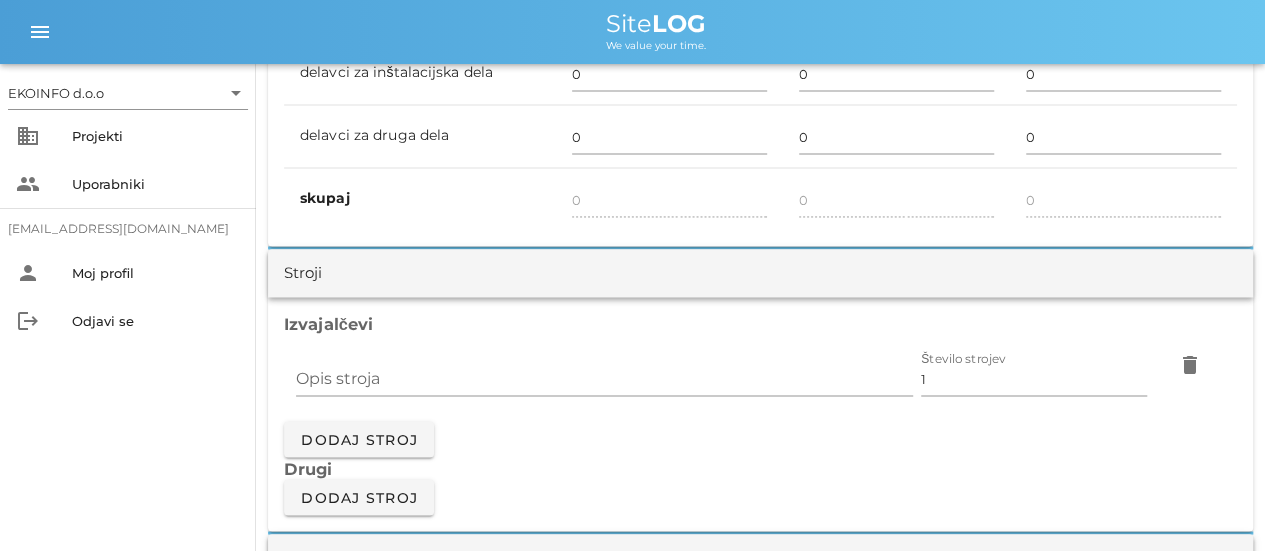 scroll, scrollTop: 1000, scrollLeft: 0, axis: vertical 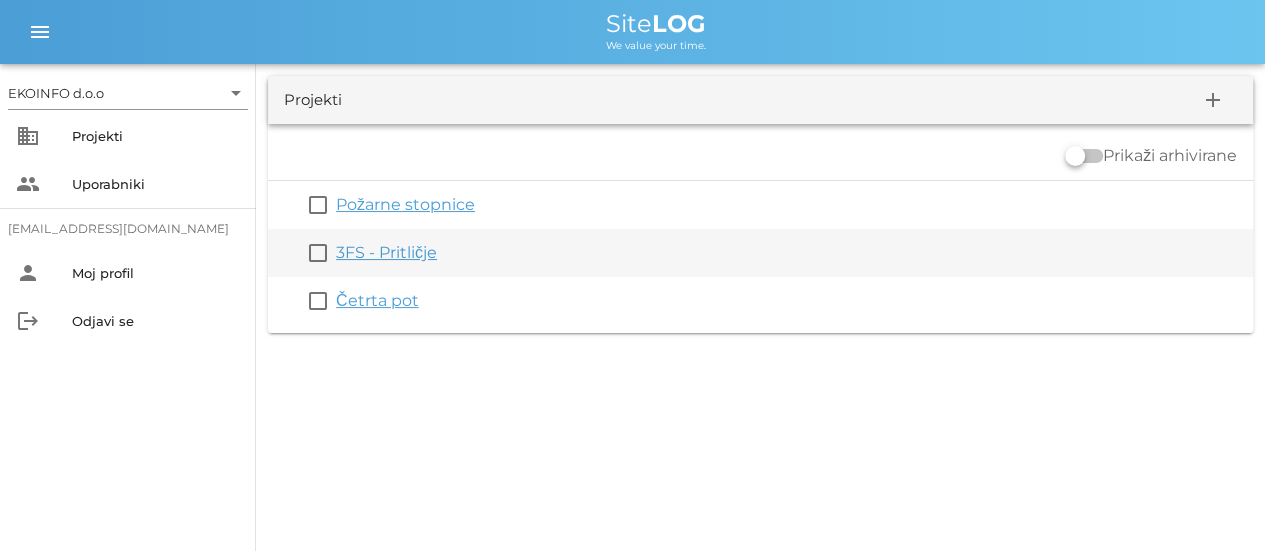 click on "3FS - Pritličje" at bounding box center (386, 252) 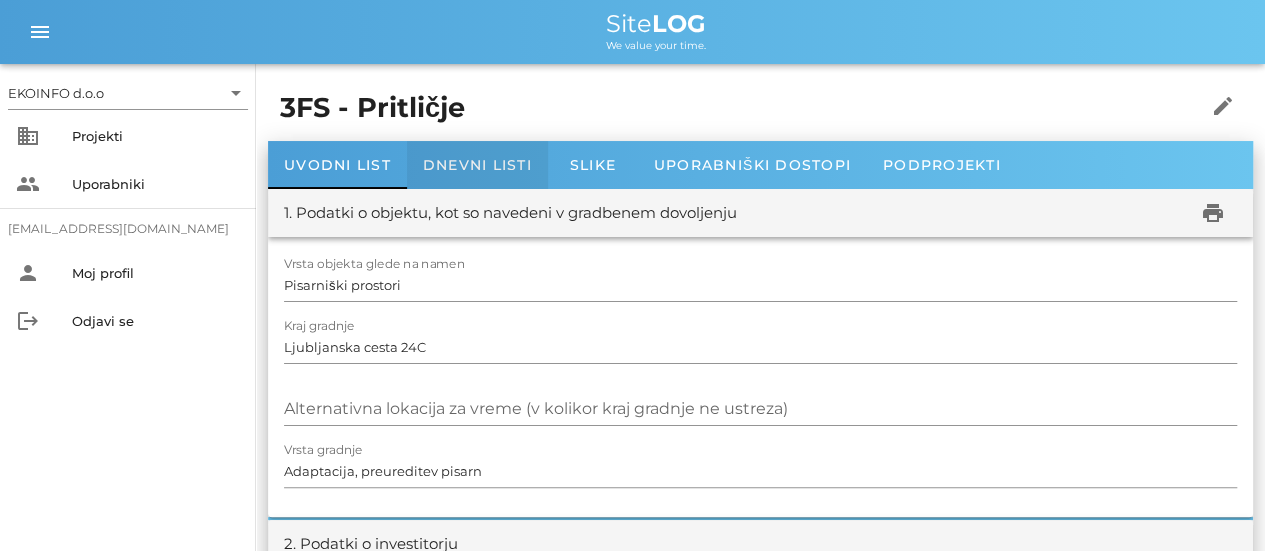 click on "Dnevni listi" at bounding box center (477, 165) 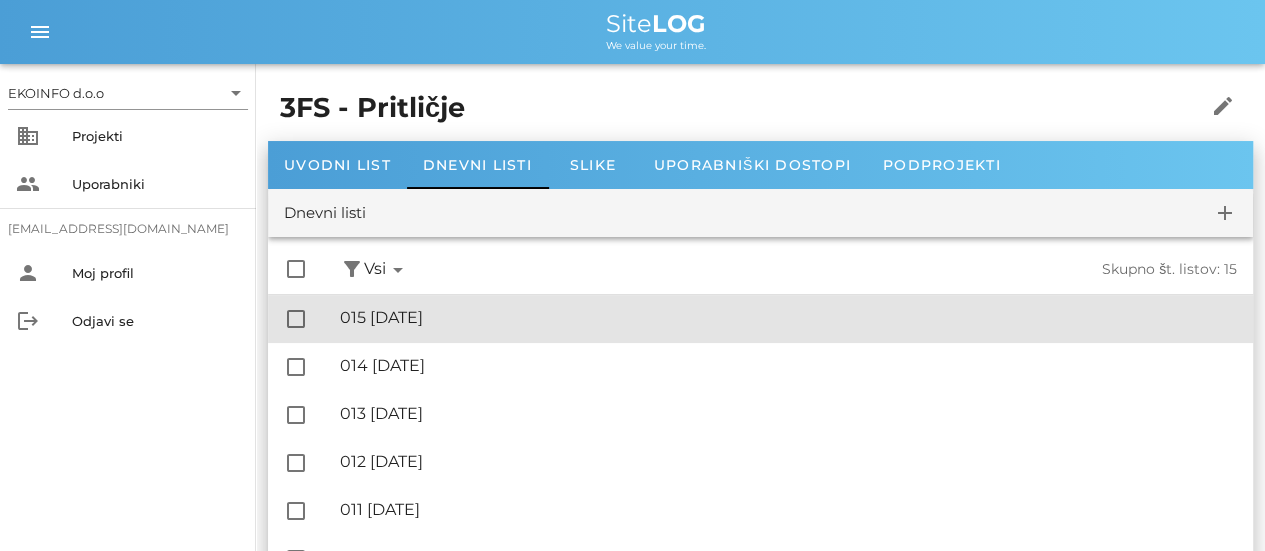 click on "🔏  015 [DATE]" at bounding box center [788, 317] 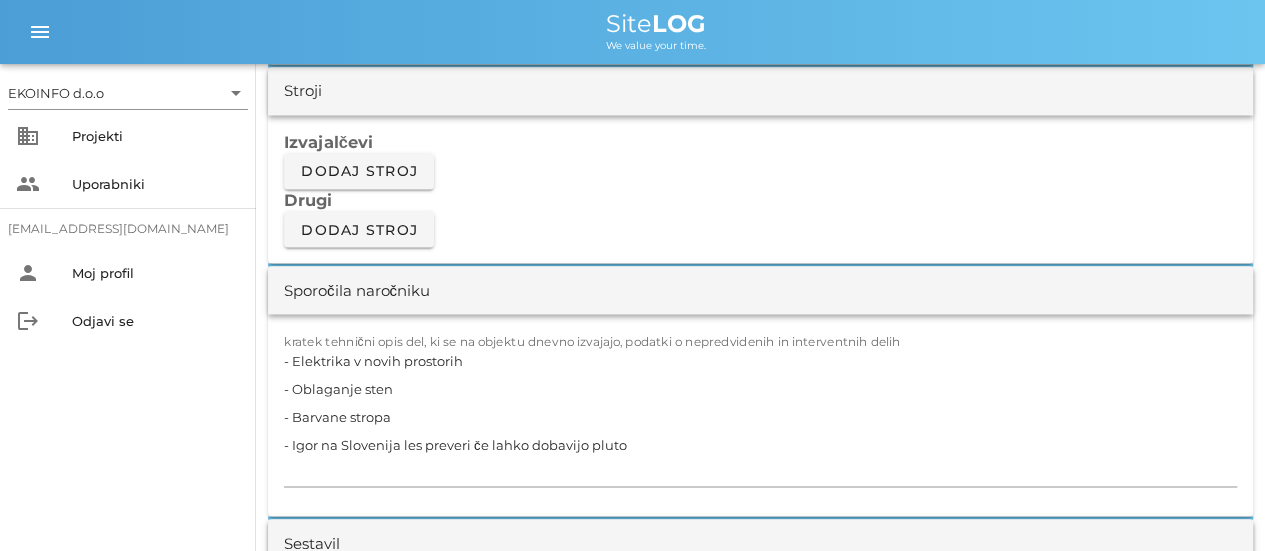 scroll, scrollTop: 1700, scrollLeft: 0, axis: vertical 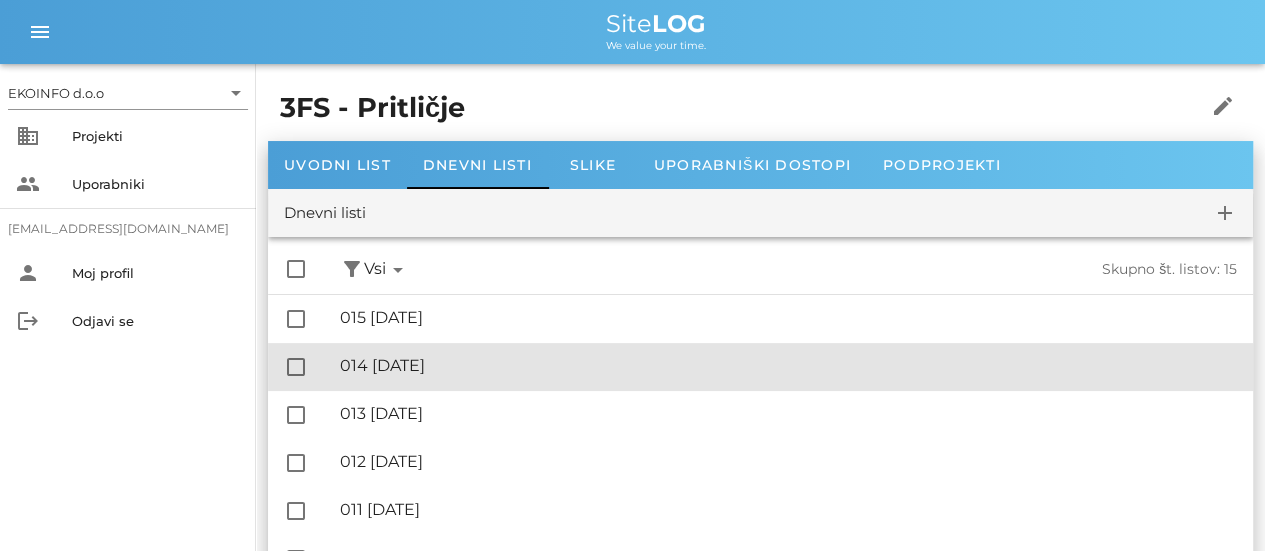 click on "🔏  014 [DATE]" at bounding box center [788, 365] 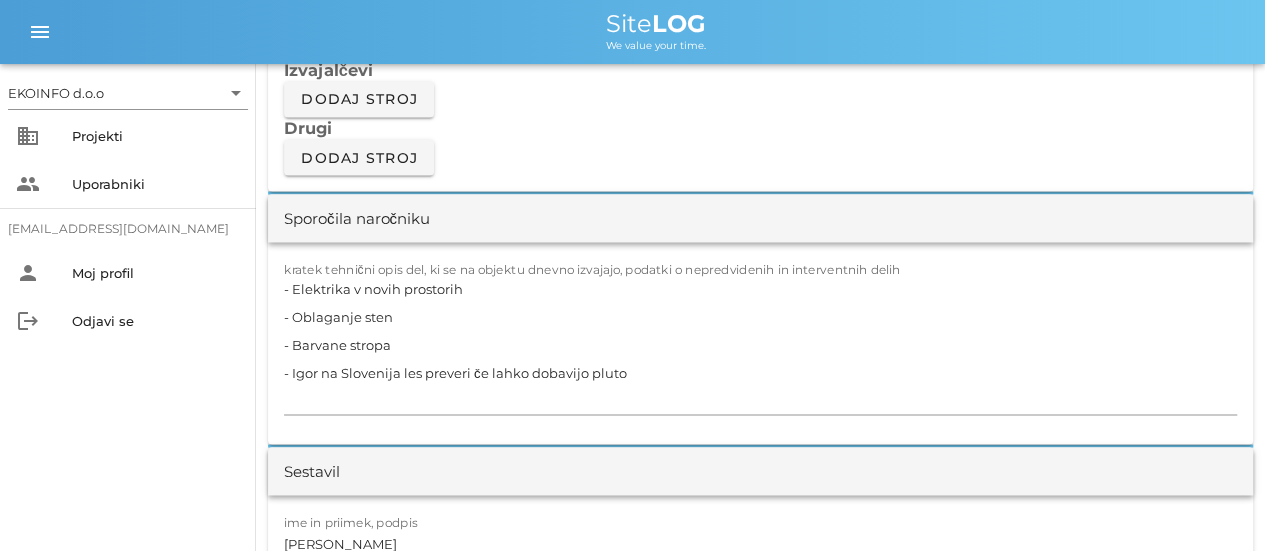 scroll, scrollTop: 1800, scrollLeft: 0, axis: vertical 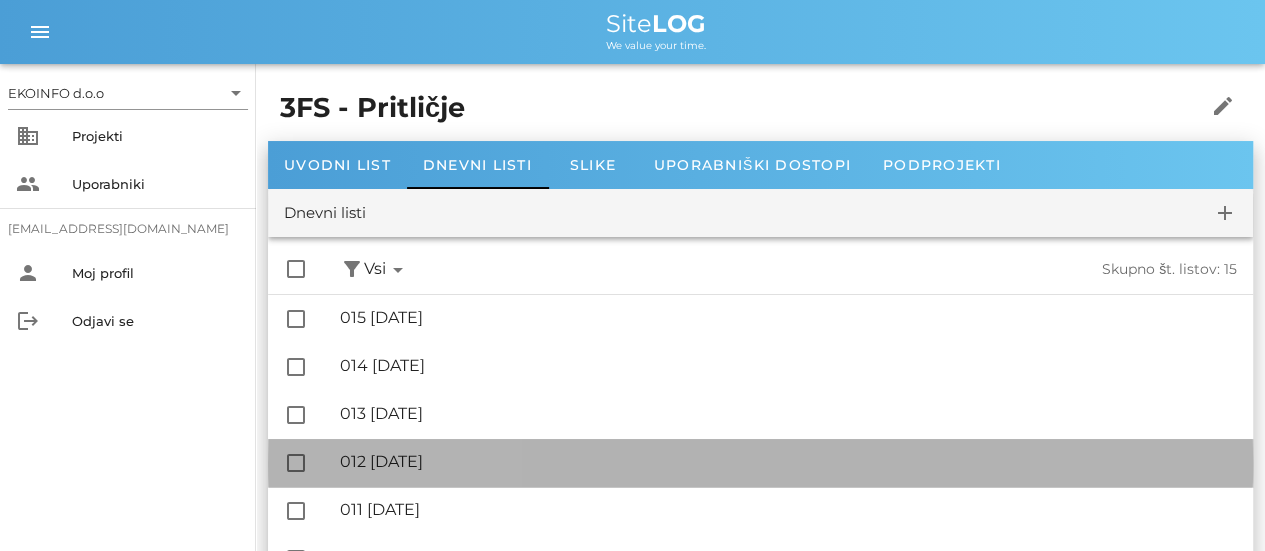 click on "🔏  012 [DATE]" at bounding box center [788, 461] 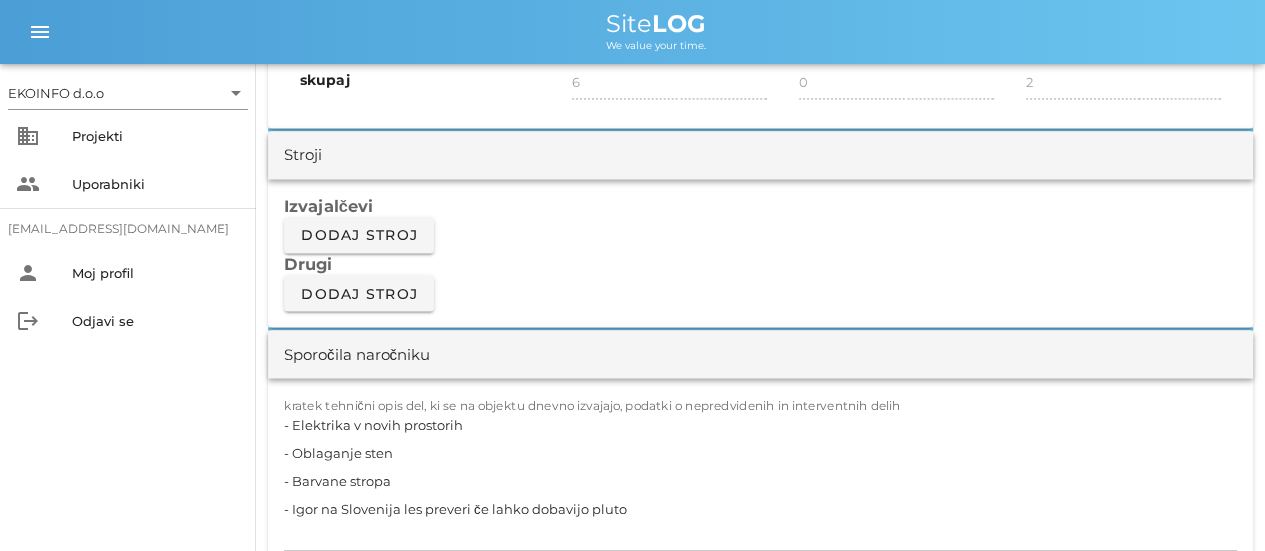 scroll, scrollTop: 1700, scrollLeft: 0, axis: vertical 